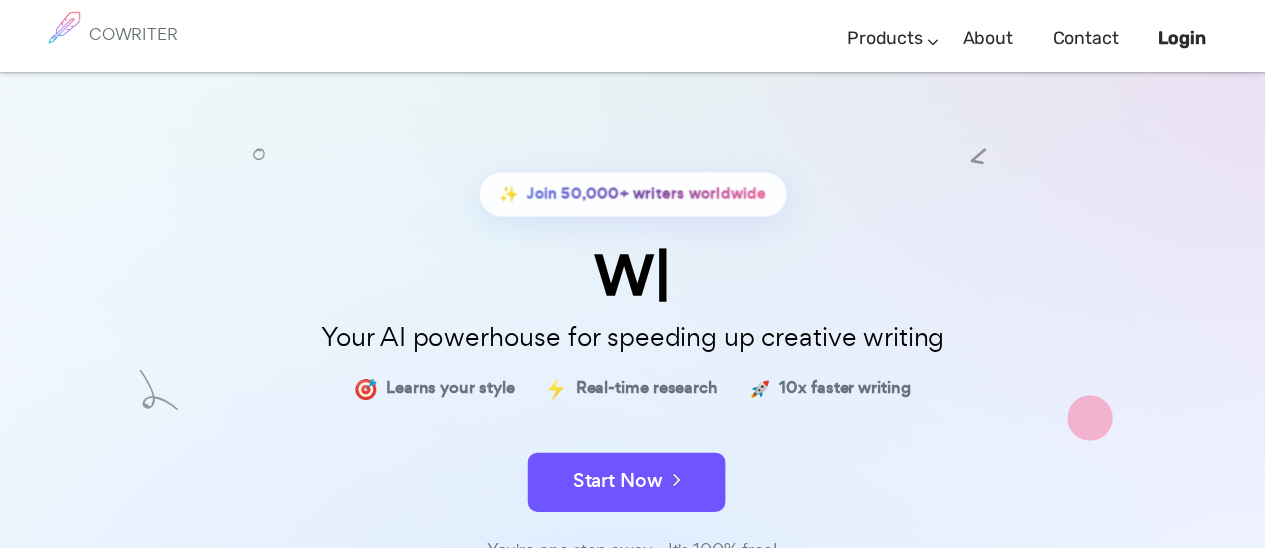 scroll, scrollTop: 0, scrollLeft: 0, axis: both 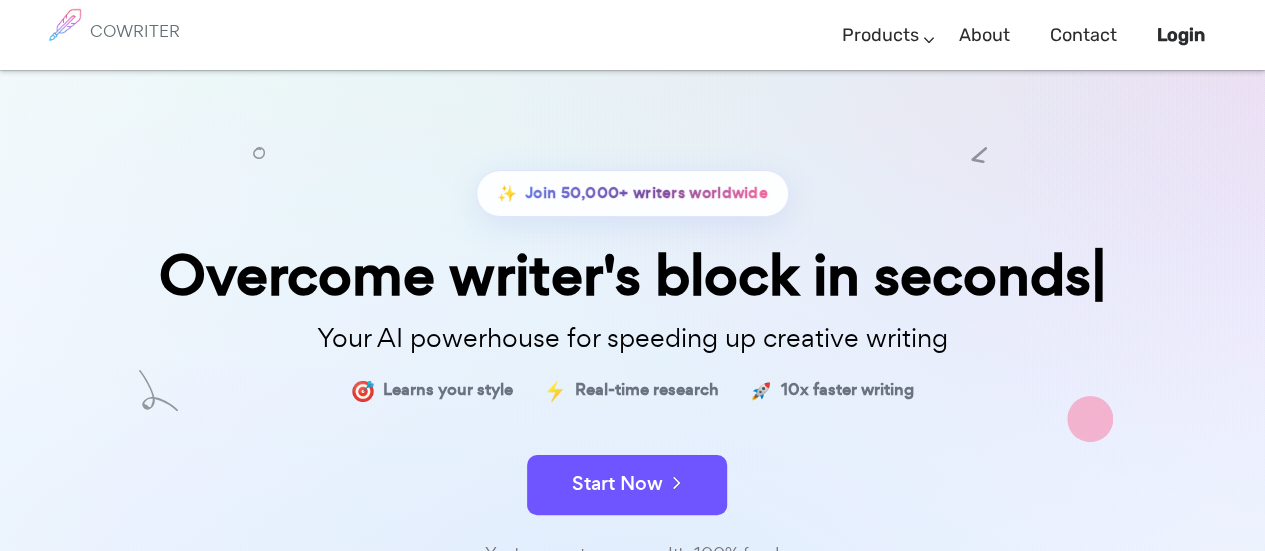 click on "✨ Join 50,000+ writers worldwide Overcome writer's block in seconds Your AI powerhouse for speeding up creative writing 🎯 Learns your style ⚡ Real-time research 🚀 10x faster writing Start Now You're one step away - It's 100% free! 🎬 See How It Works (2 min demo) Terms & Privacy / Pricing / Contact us ©  2025  Cowriter. Made with ♥ by writers." at bounding box center (632, 498) 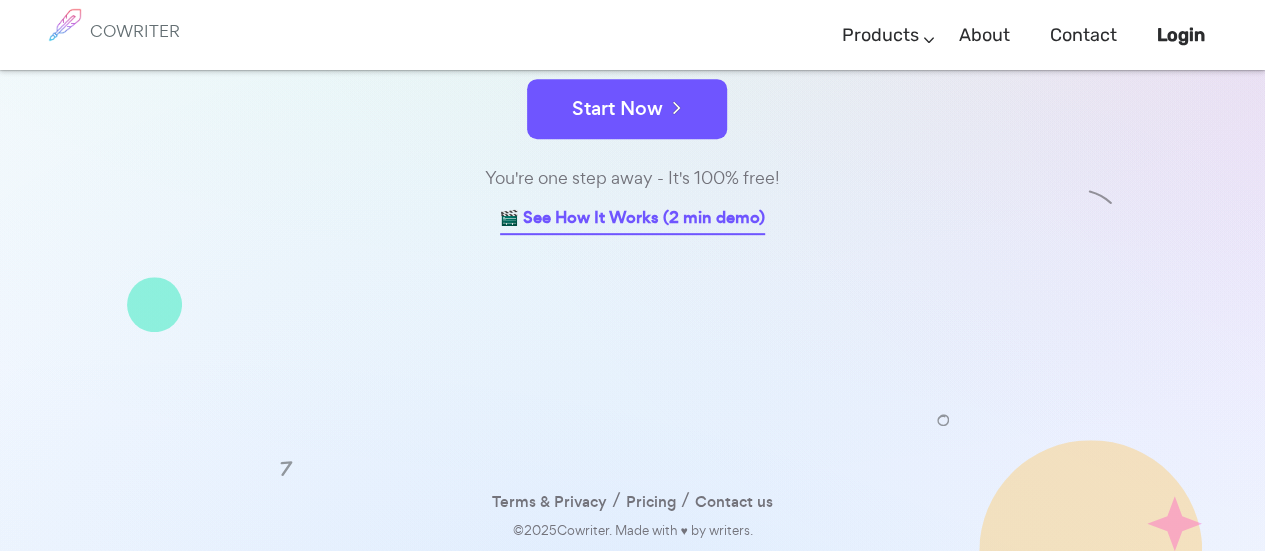 scroll, scrollTop: 385, scrollLeft: 0, axis: vertical 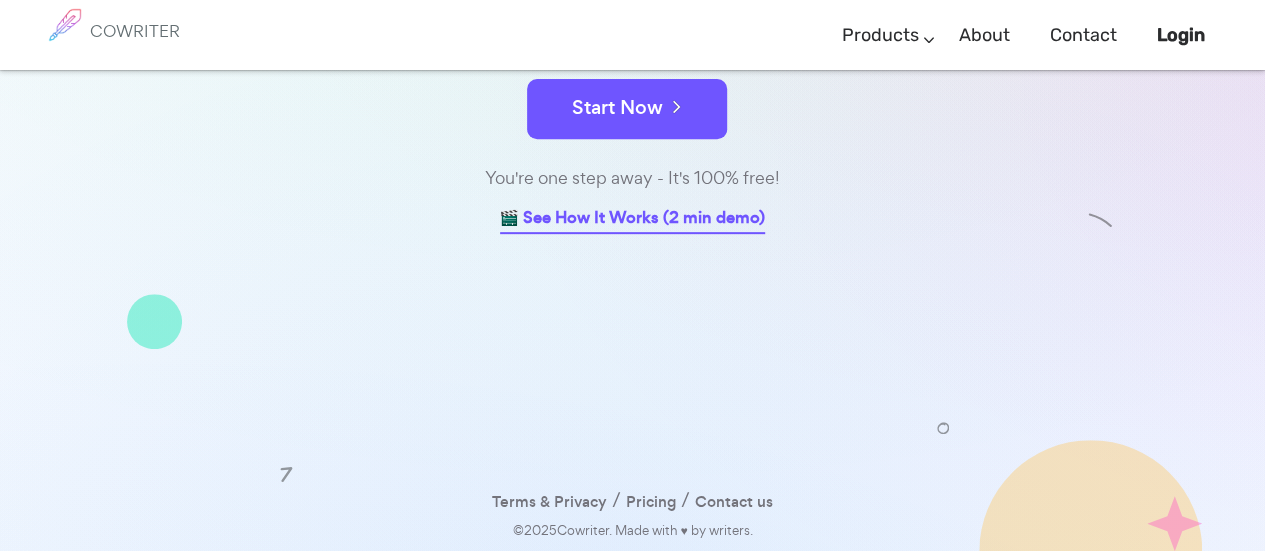 click on "🎬 See How It Works (2 min demo)" at bounding box center [632, 219] 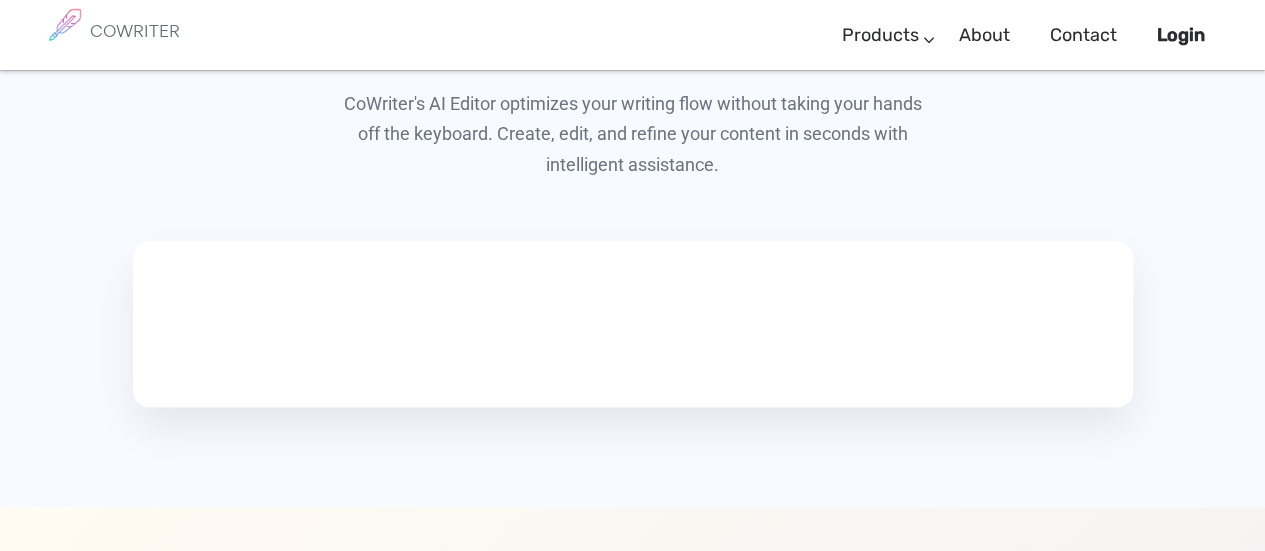 scroll, scrollTop: 1140, scrollLeft: 0, axis: vertical 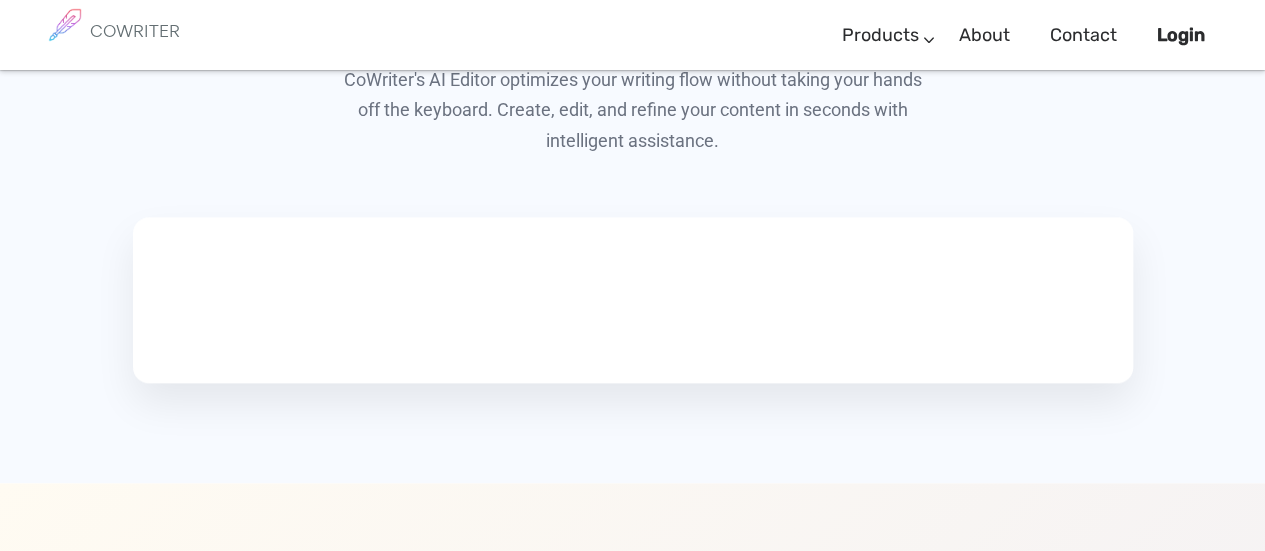 click on "Experience the Editor Built by writers, for writers CoWriter's AI Editor optimizes your writing flow without taking your hands off the keyboard. Create, edit, and refine your content in seconds with intelligent assistance." at bounding box center [633, 38] 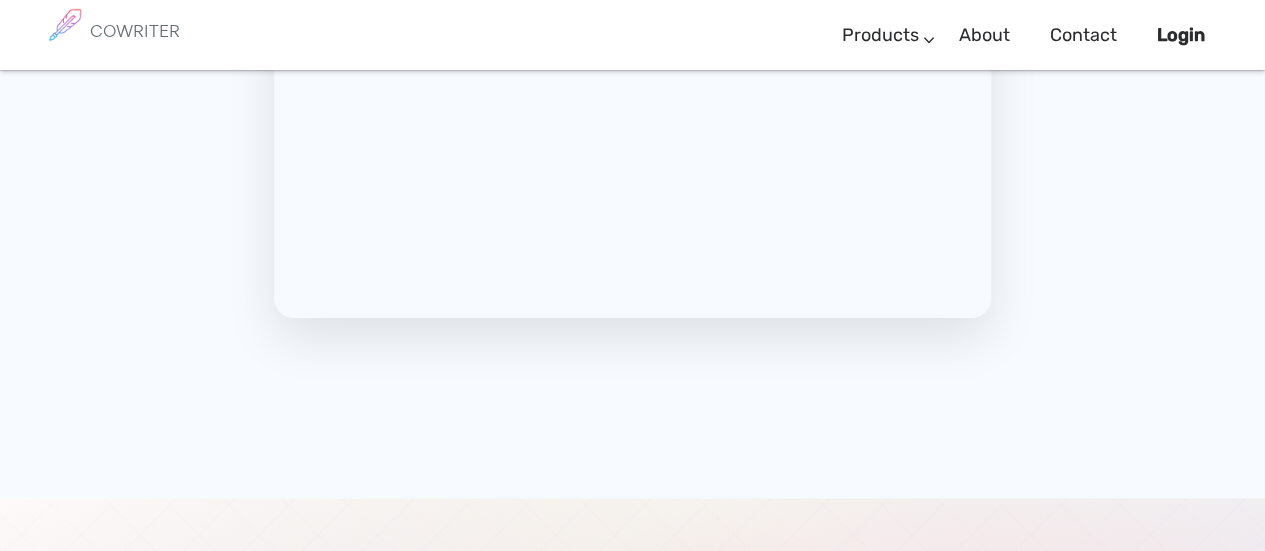 scroll, scrollTop: 7660, scrollLeft: 0, axis: vertical 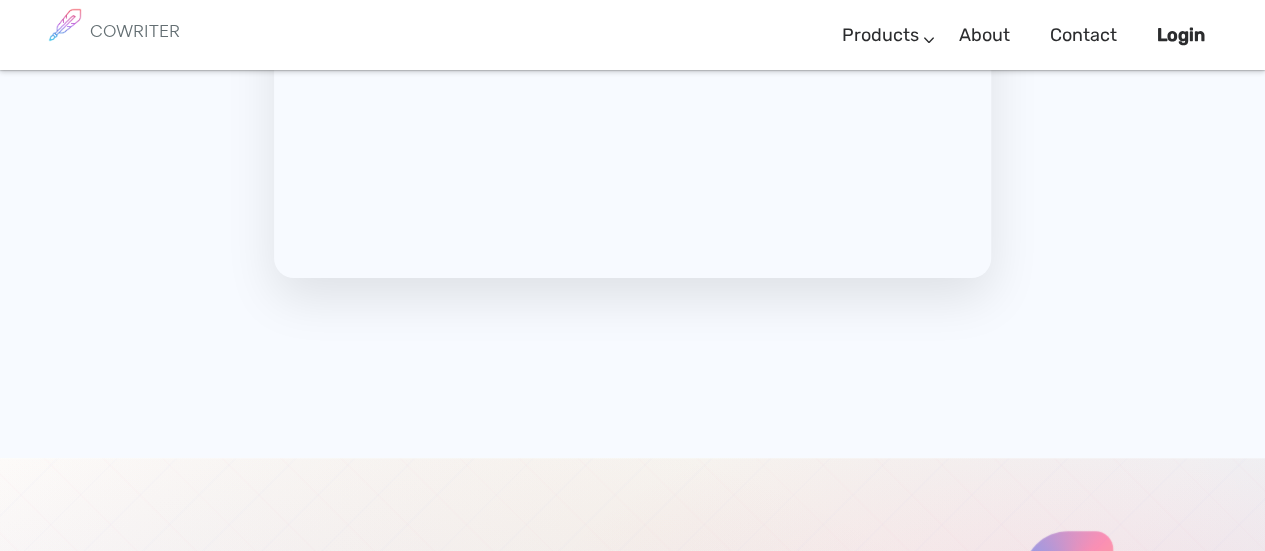 click on "Who can use Co Writer?" at bounding box center (333, -787) 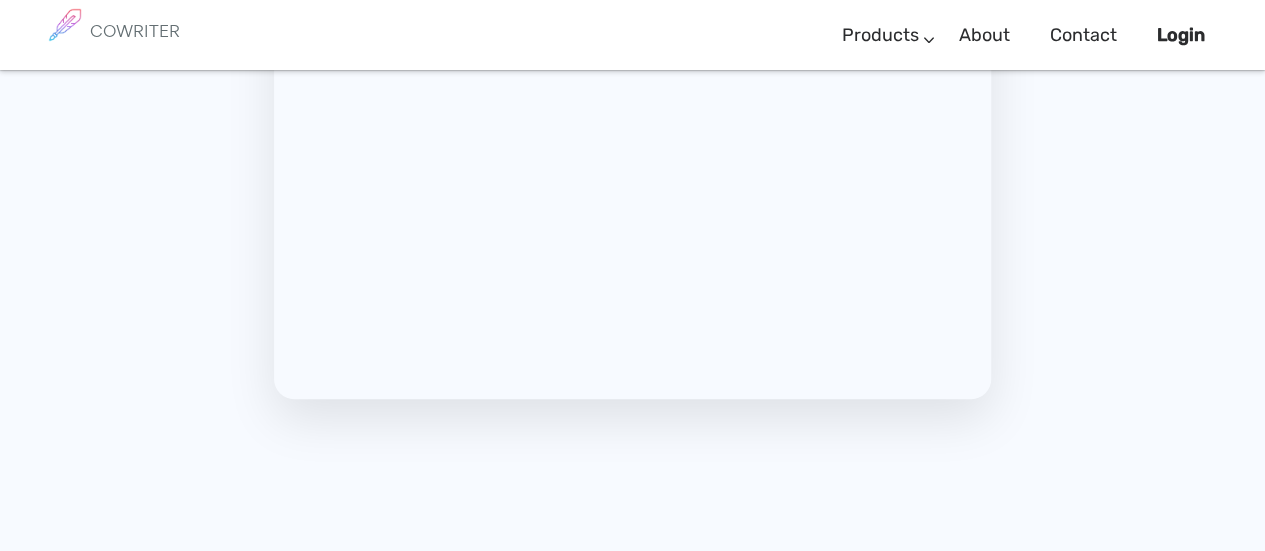 click on "How can I use this?" at bounding box center [333, -1161] 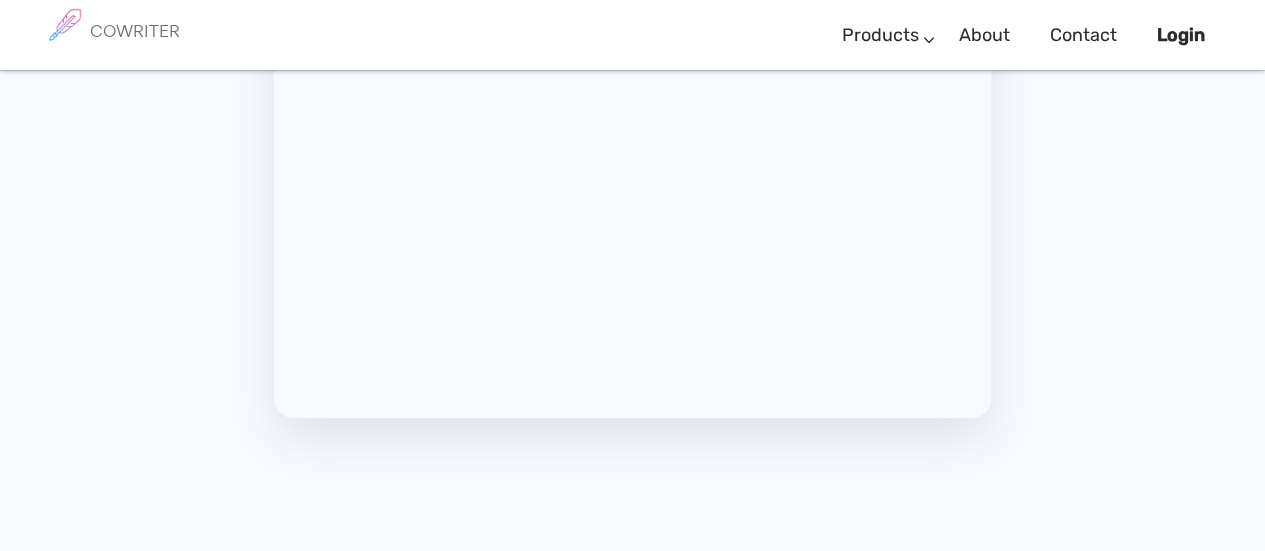 click on "Is the content unique?" at bounding box center [333, -847] 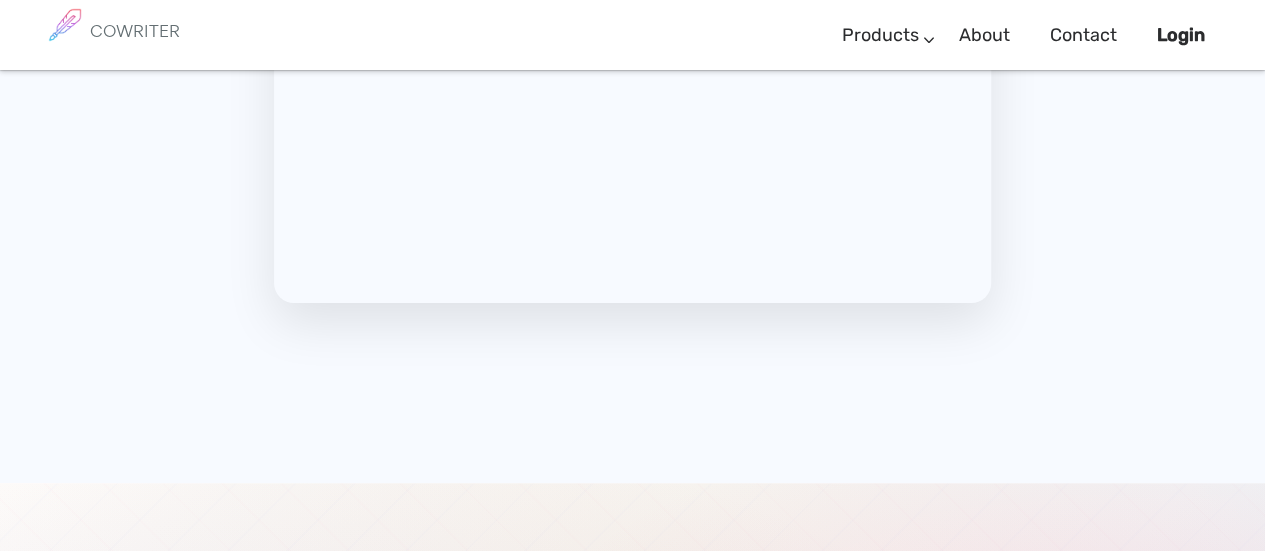 scroll, scrollTop: 7702, scrollLeft: 0, axis: vertical 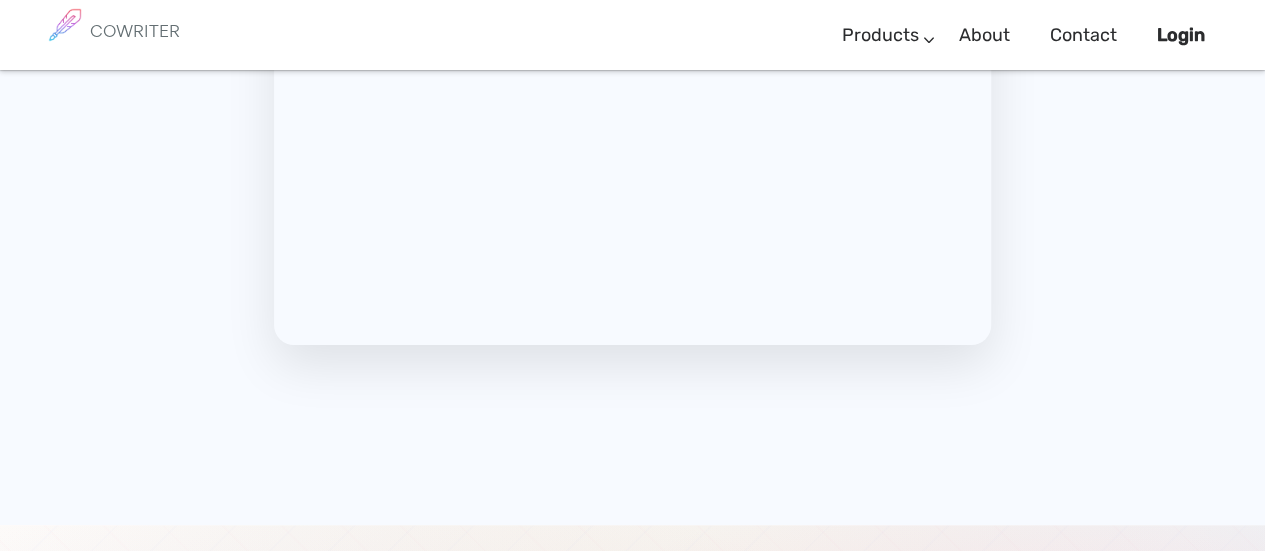 type 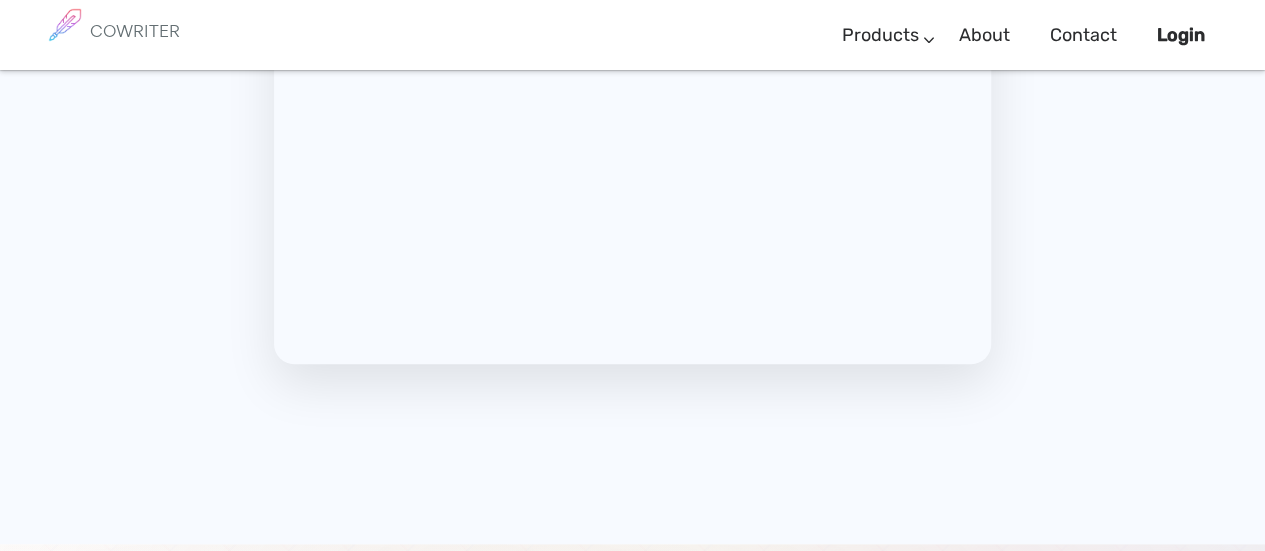 click on "Who owns the generated copy?   You do! We believe that every person should have strong copywriting skills. Therefore, your generated copy is yours to keep." at bounding box center (333, -866) 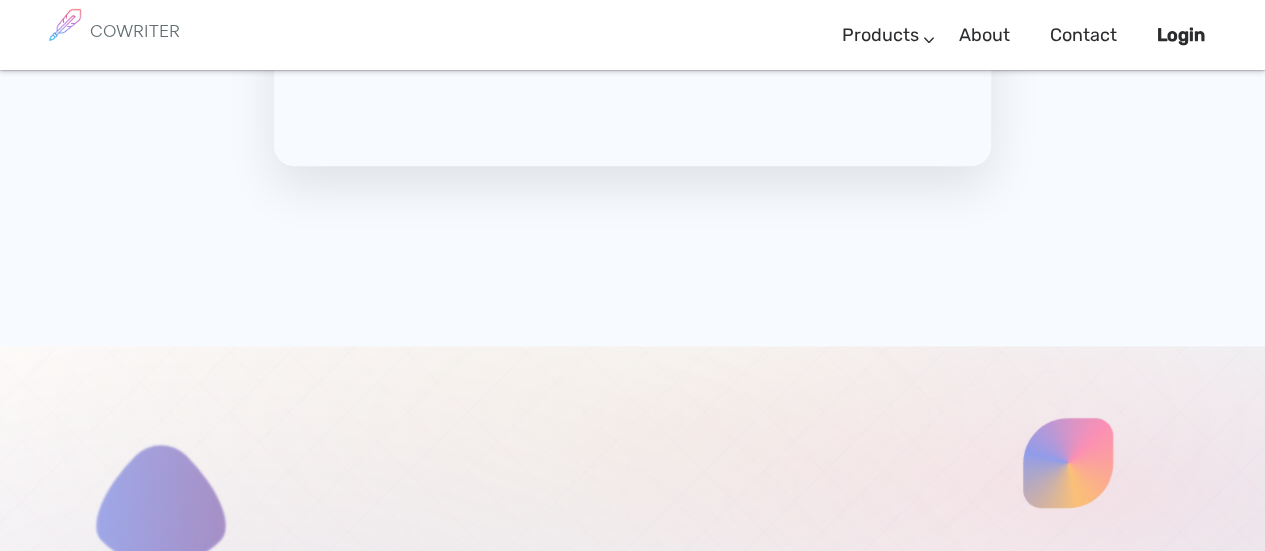 scroll, scrollTop: 7912, scrollLeft: 0, axis: vertical 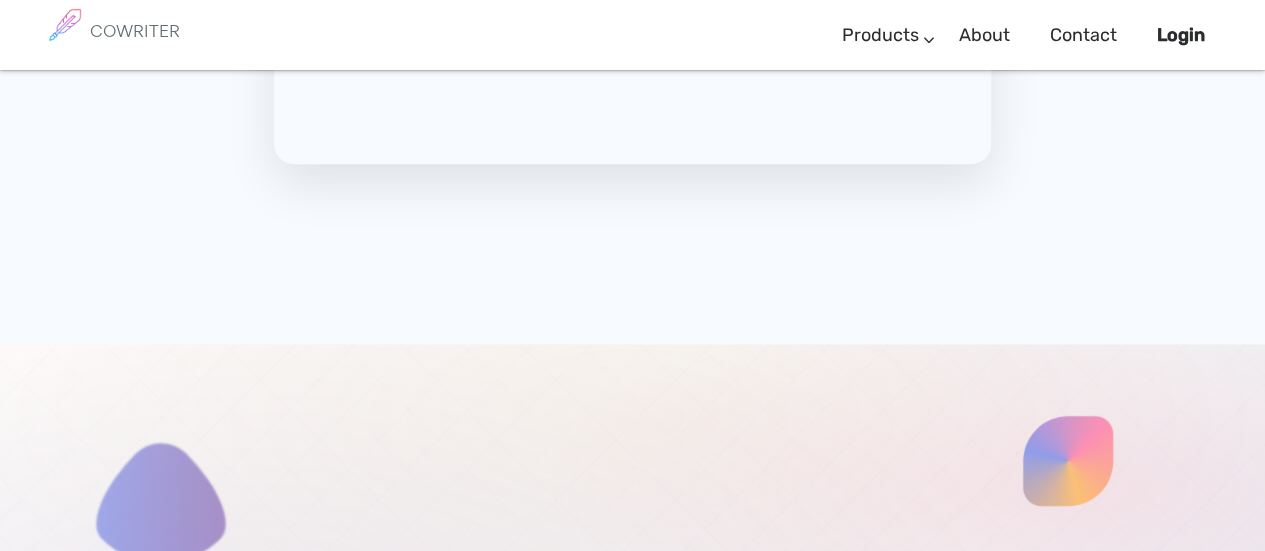 click on "Who can use Co Writer?" at bounding box center [333, -902] 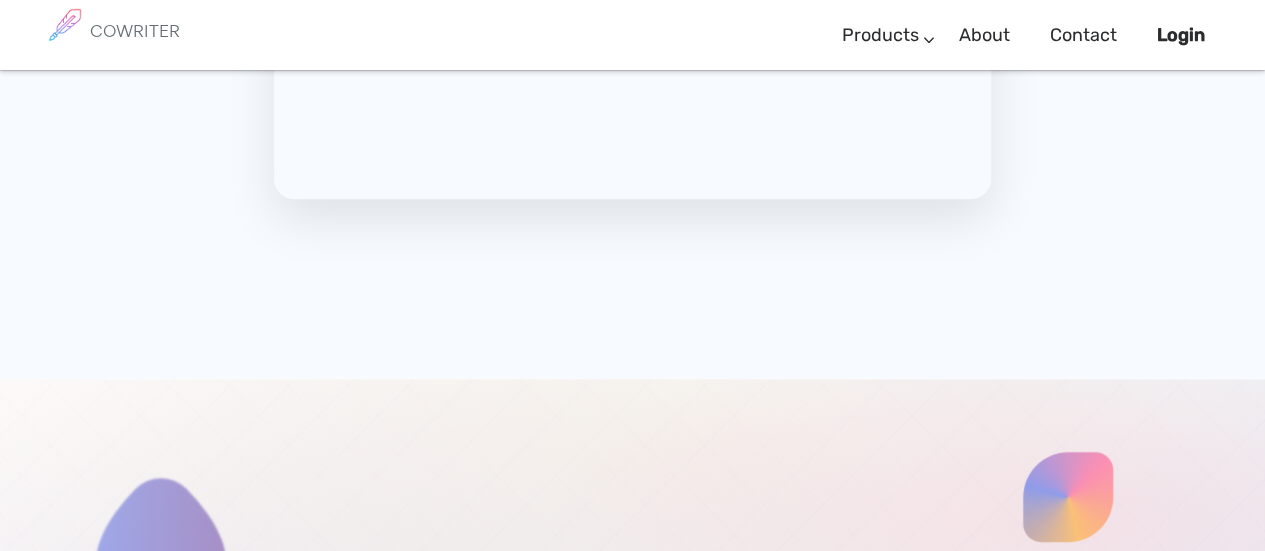 click on "How is the content generated?   We've trained thousands of proven datasets optimized for marketing engagement and conversion, with large language models like GPT and Claude. What languages do you support?   We support over 25 languages! Simply type your copy in your preferred language. How much does this cost?   We provide a free tier to get you started. We offer a premium version for those who want to use our AI at scale. Do you offer an API?   Not at the moment. However as we grow, we'll offer enterprise solutions for empowering our AI at scale." at bounding box center [933, -1109] 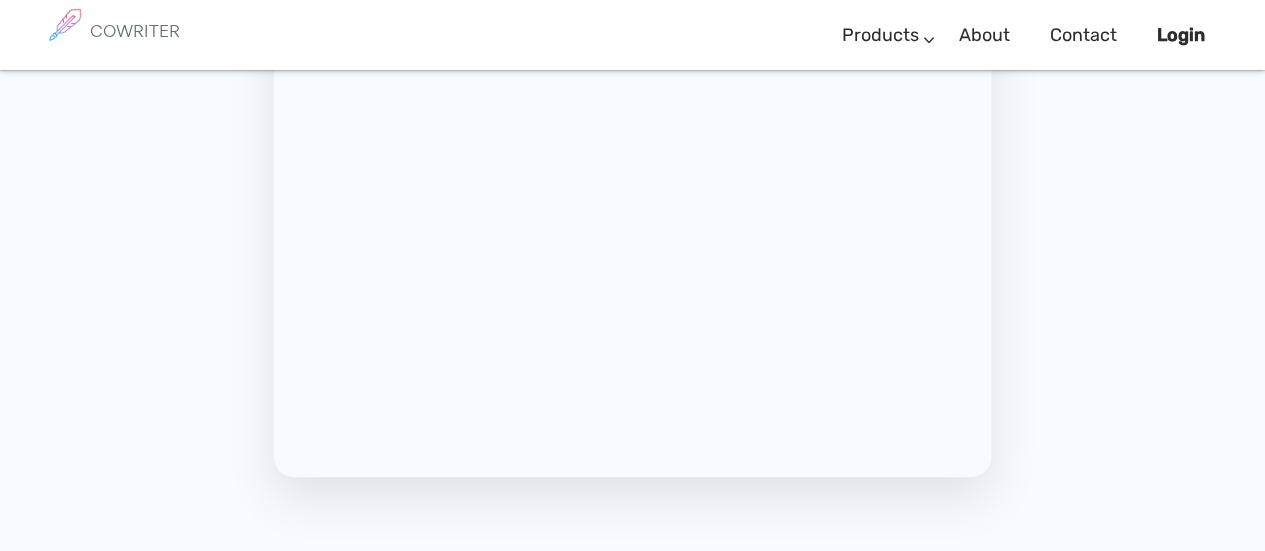 scroll, scrollTop: 7654, scrollLeft: 0, axis: vertical 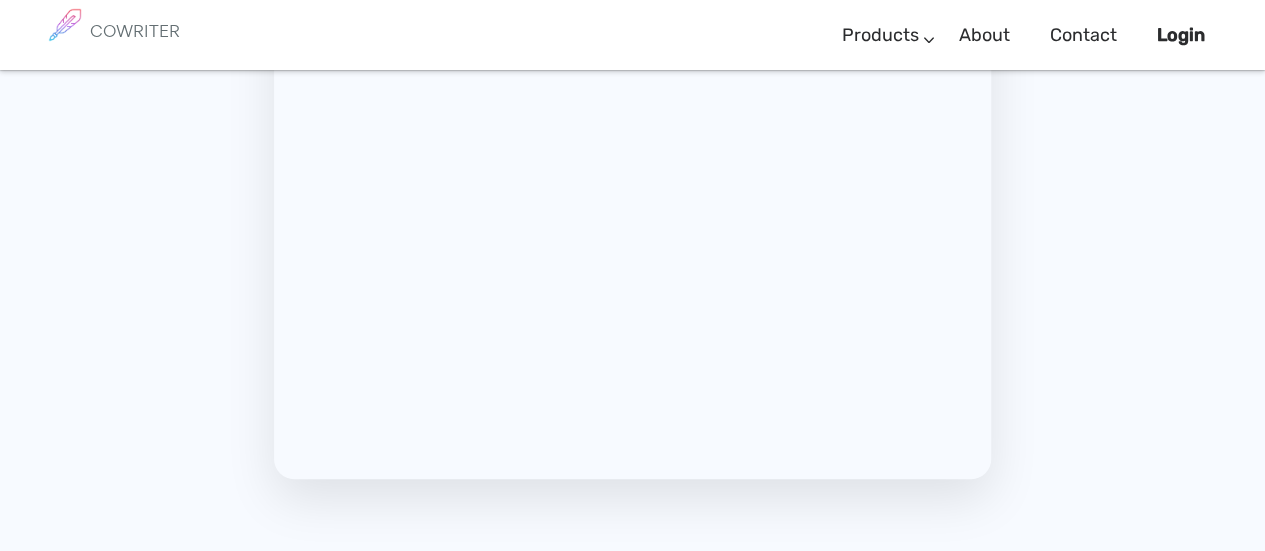 click on "How is the content generated?" at bounding box center [933, -1081] 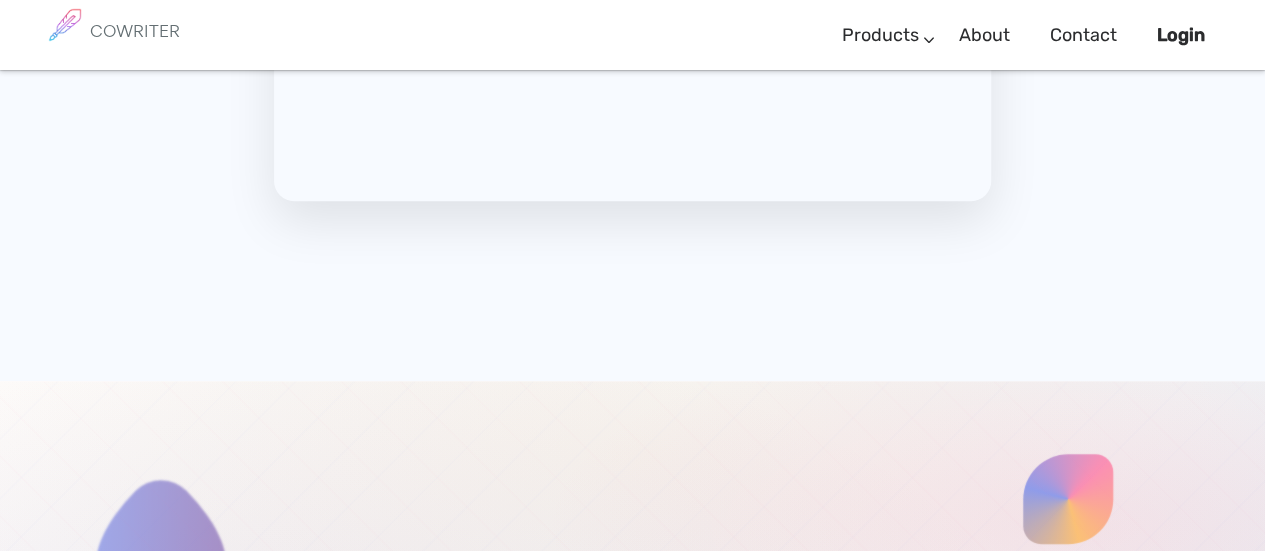 scroll, scrollTop: 7934, scrollLeft: 0, axis: vertical 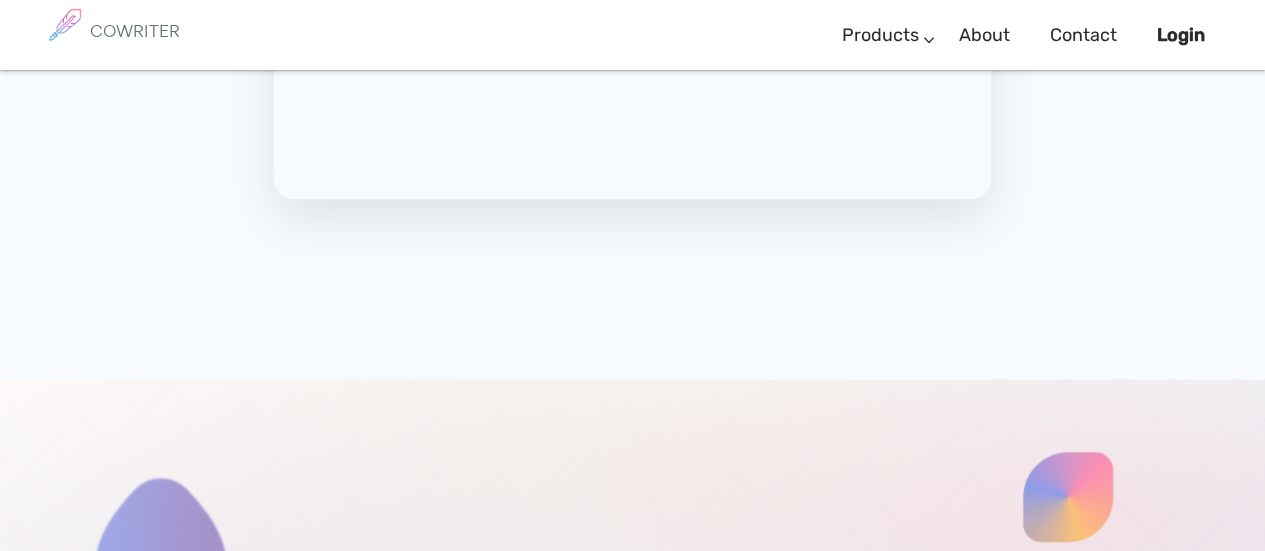 click on "How much does this cost?" at bounding box center [933, -1024] 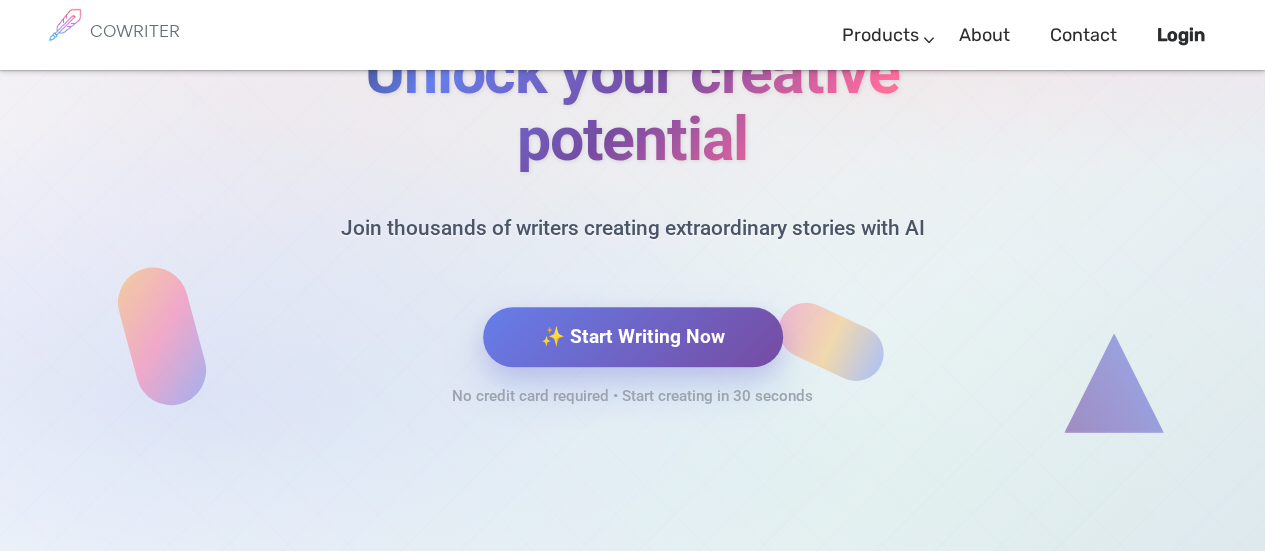 scroll, scrollTop: 9822, scrollLeft: 0, axis: vertical 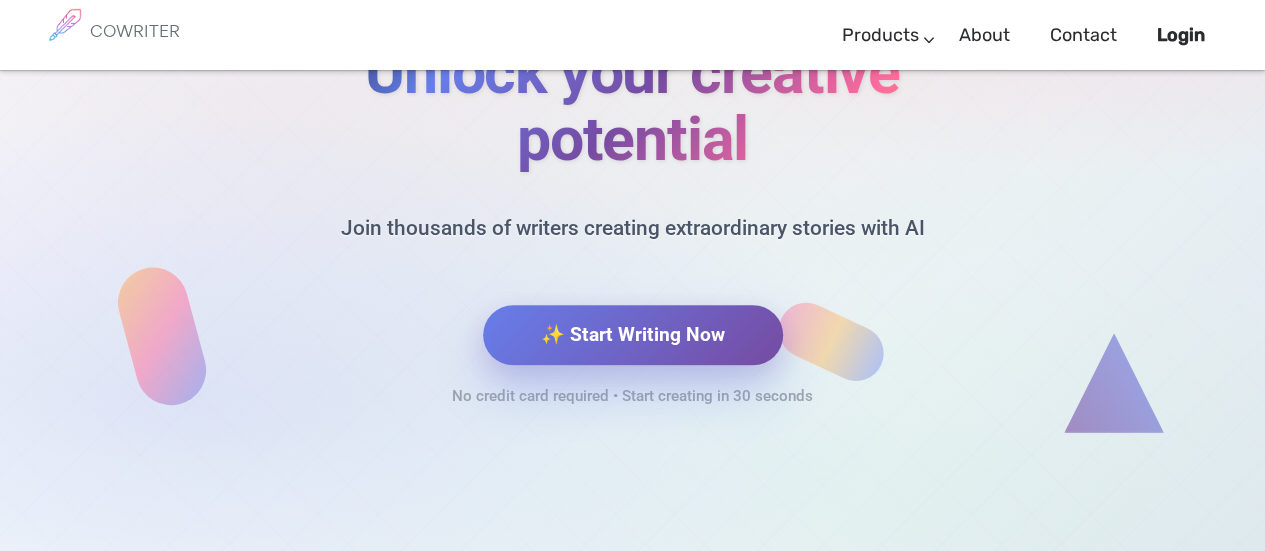 click on "✨ Start Writing Now" at bounding box center [633, 335] 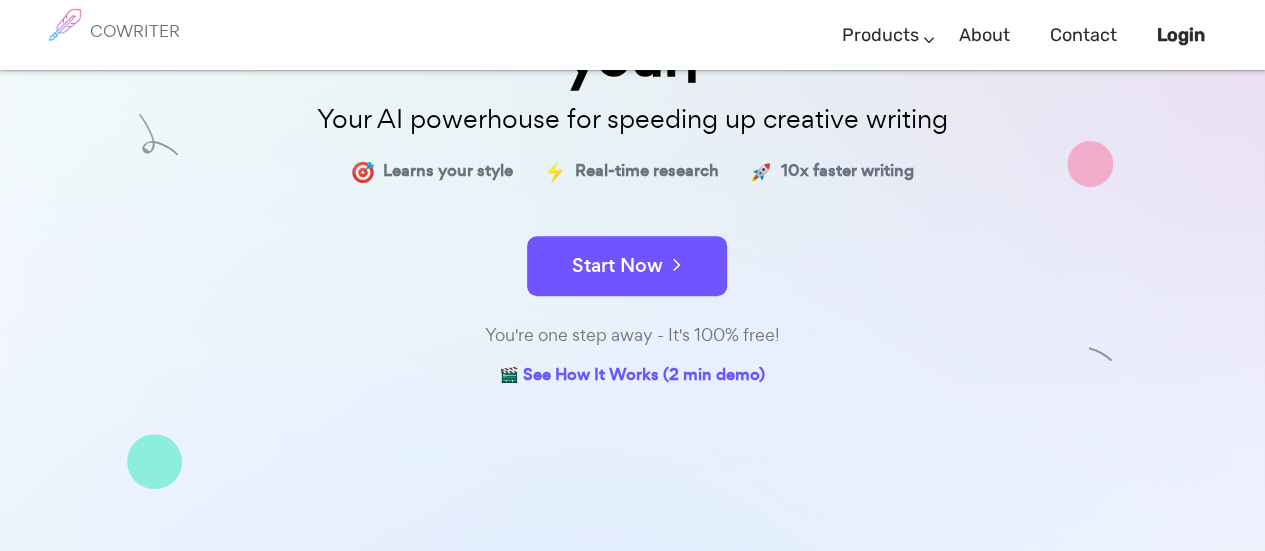scroll, scrollTop: 280, scrollLeft: 0, axis: vertical 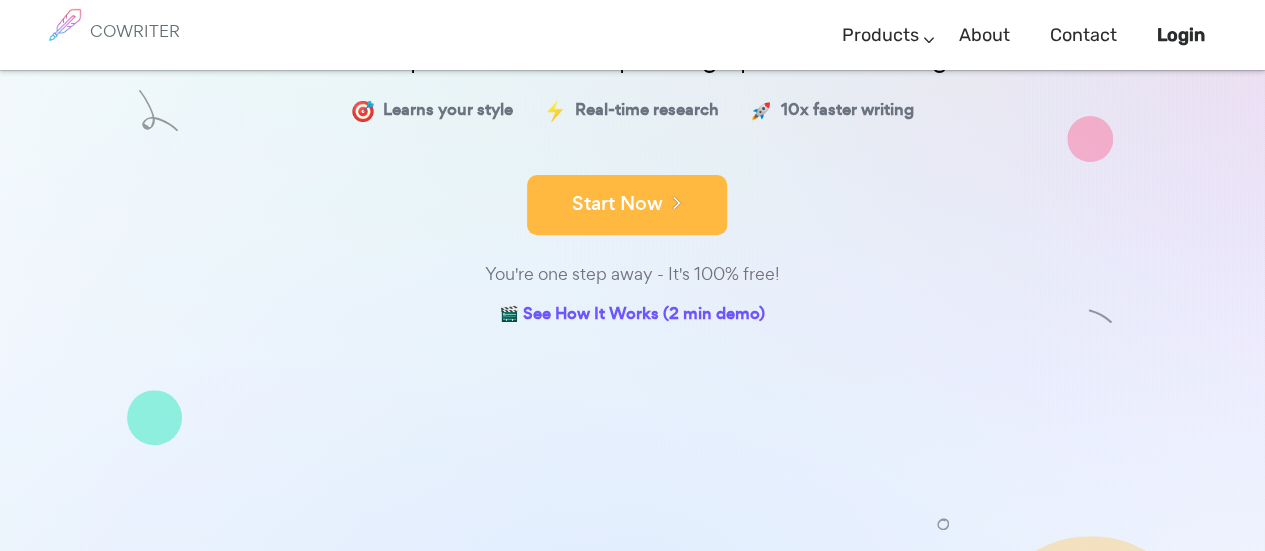 click on "Start Now" at bounding box center (627, 205) 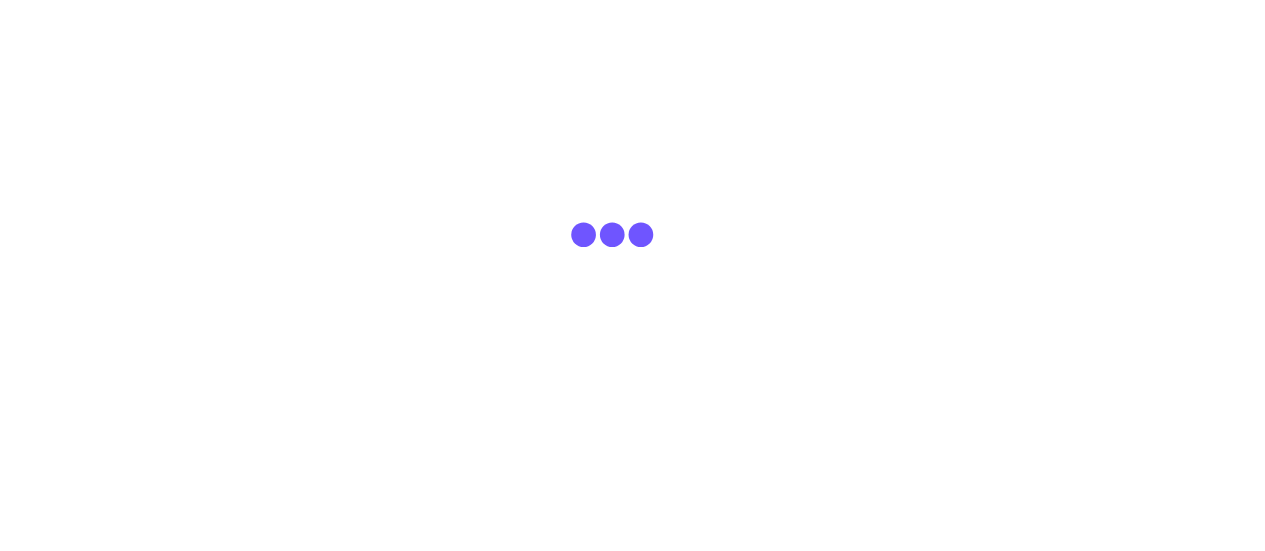 scroll, scrollTop: 0, scrollLeft: 0, axis: both 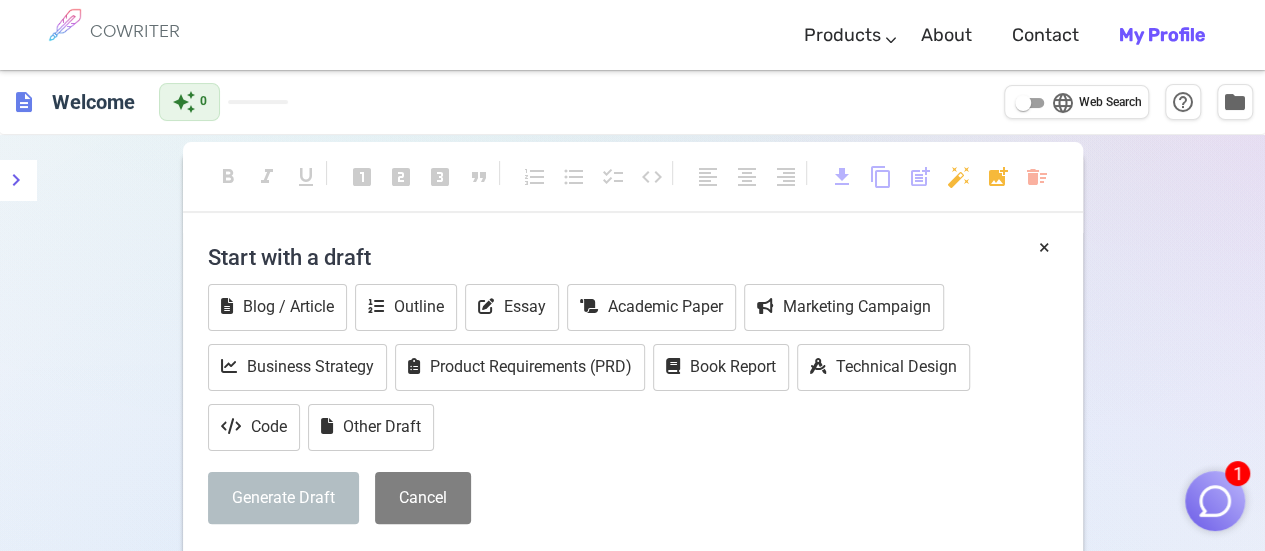 click on "Start with a draft" at bounding box center (633, 257) 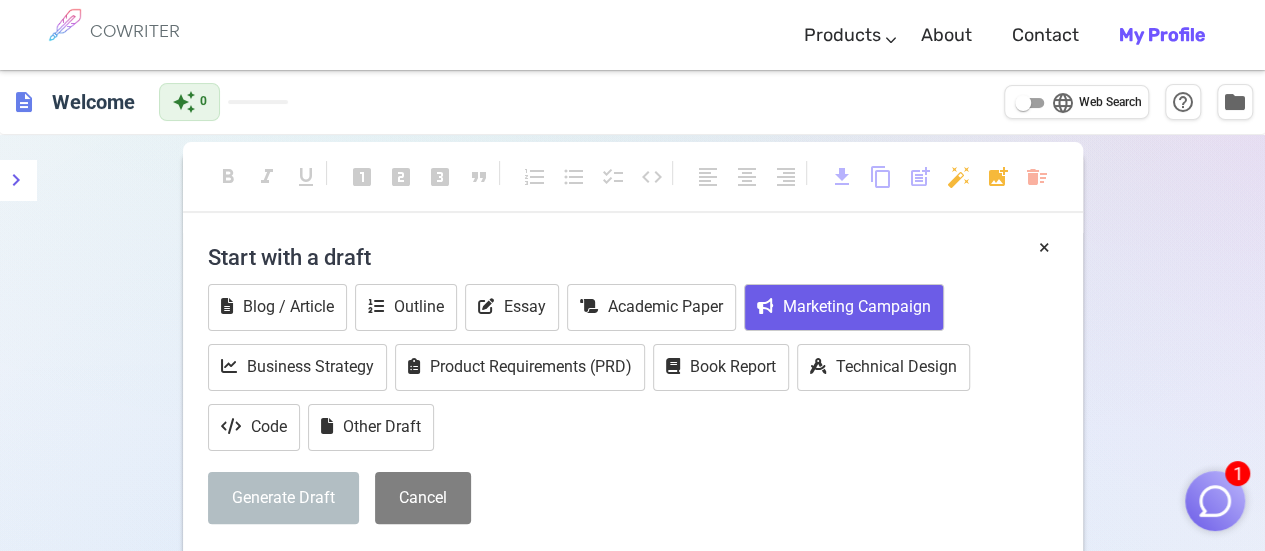 click on "Marketing Campaign" at bounding box center [844, 307] 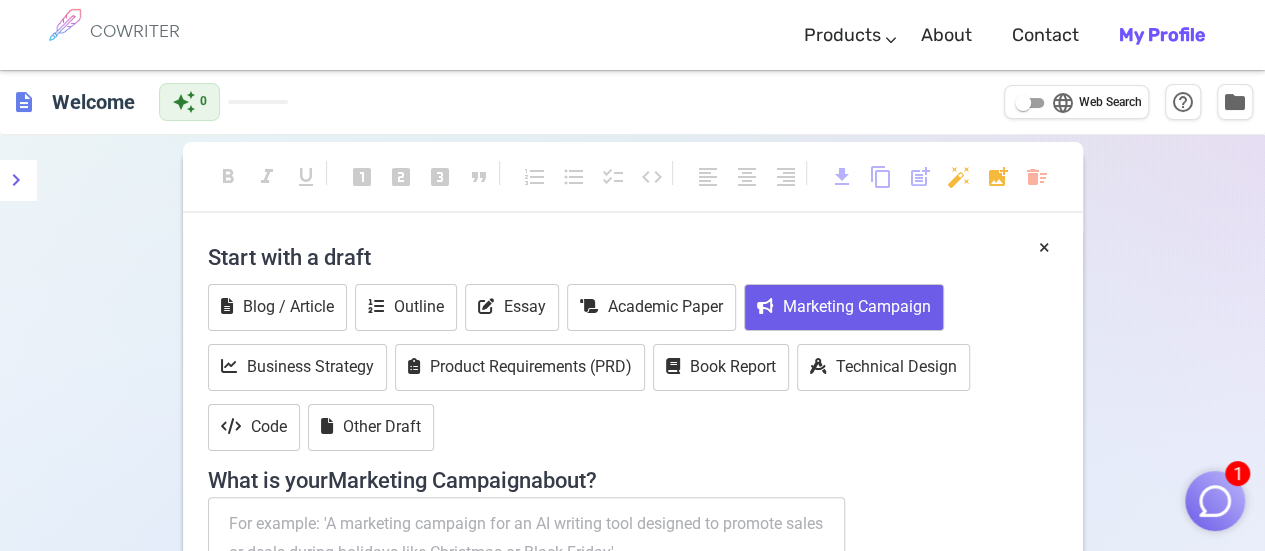 type 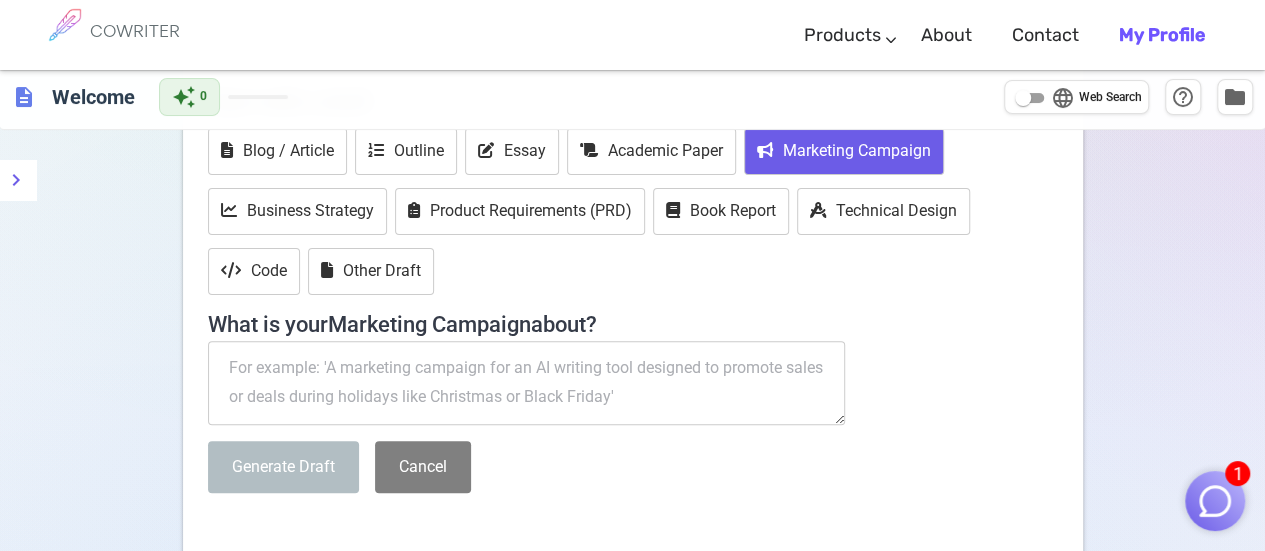 scroll, scrollTop: 160, scrollLeft: 0, axis: vertical 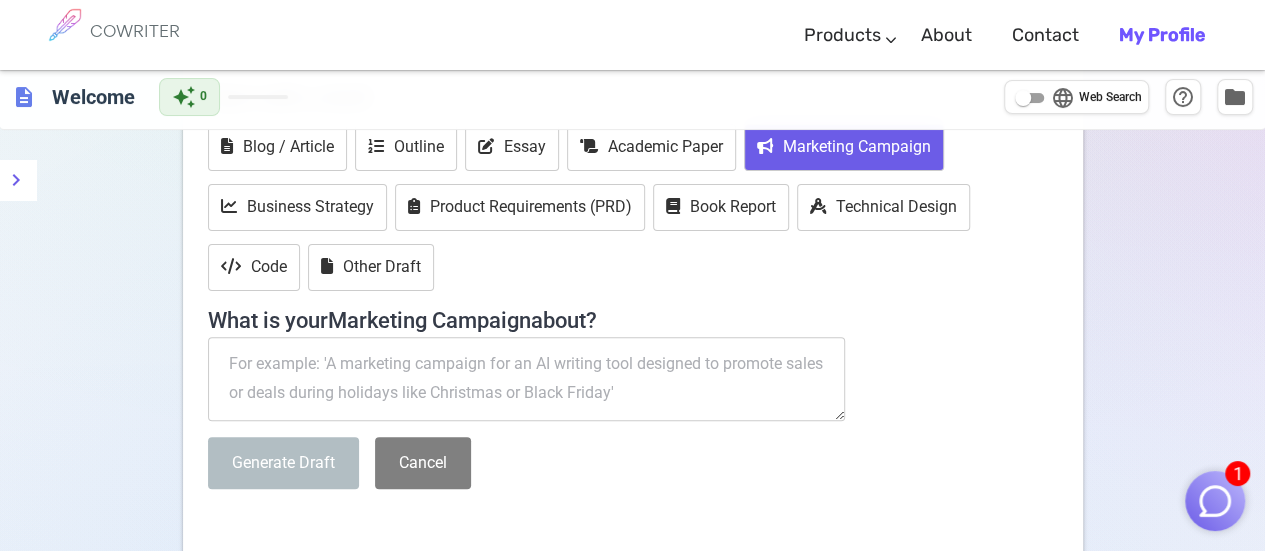 click at bounding box center [527, 379] 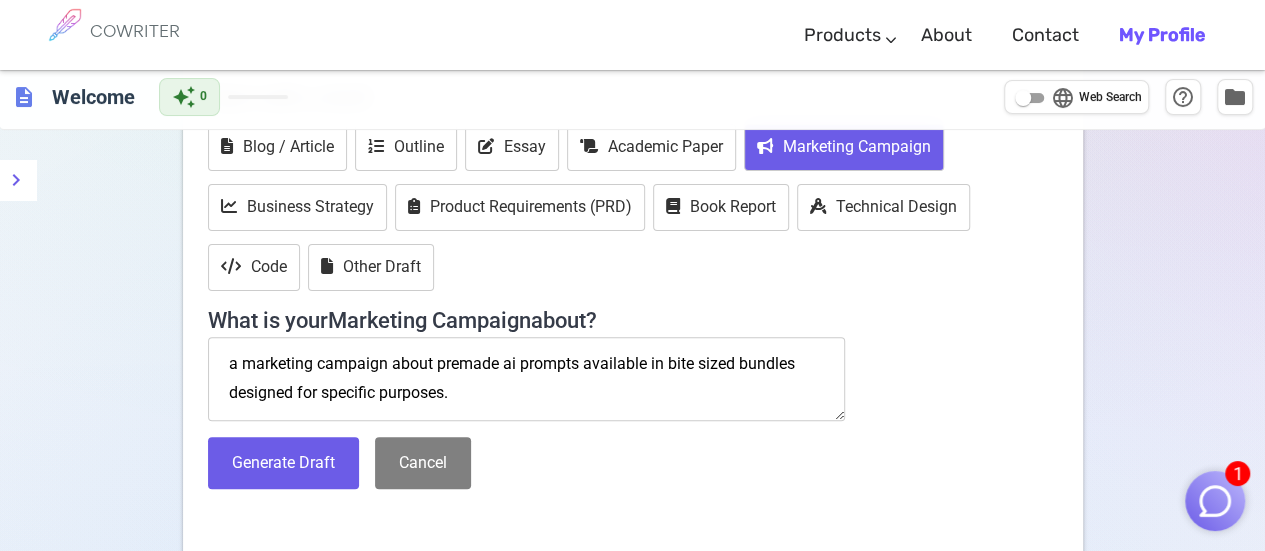 click on "a marketing campaign about premade ai prompts available in bite sized bundles designed for specific purposes." at bounding box center [527, 379] 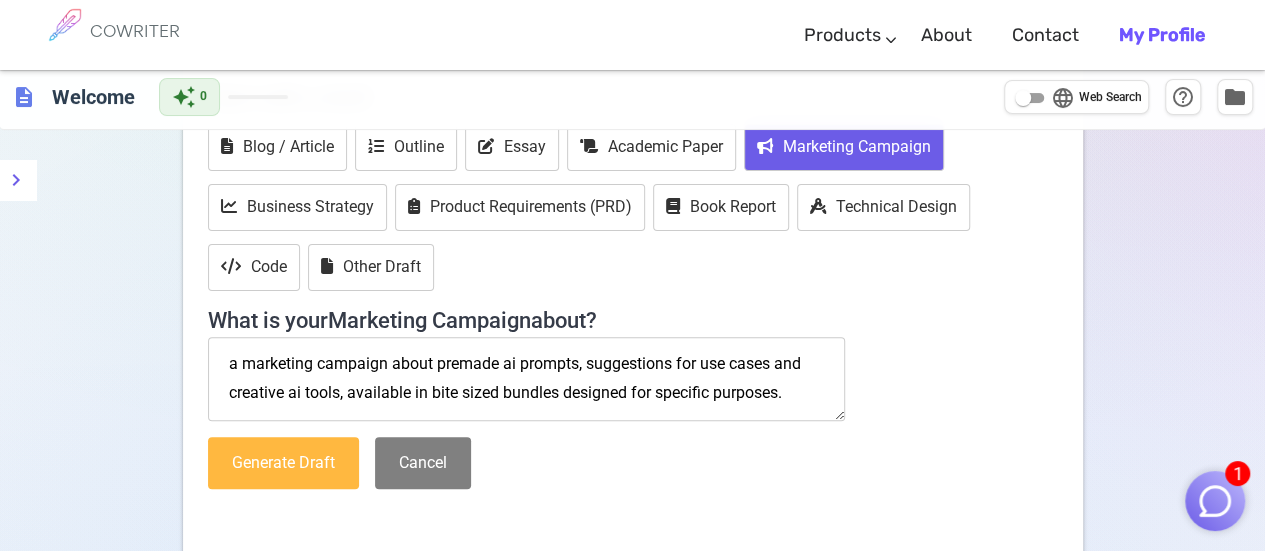type on "a marketing campaign about premade ai prompts, suggestions for use cases and creative ai tools, available in bite sized bundles designed for specific purposes." 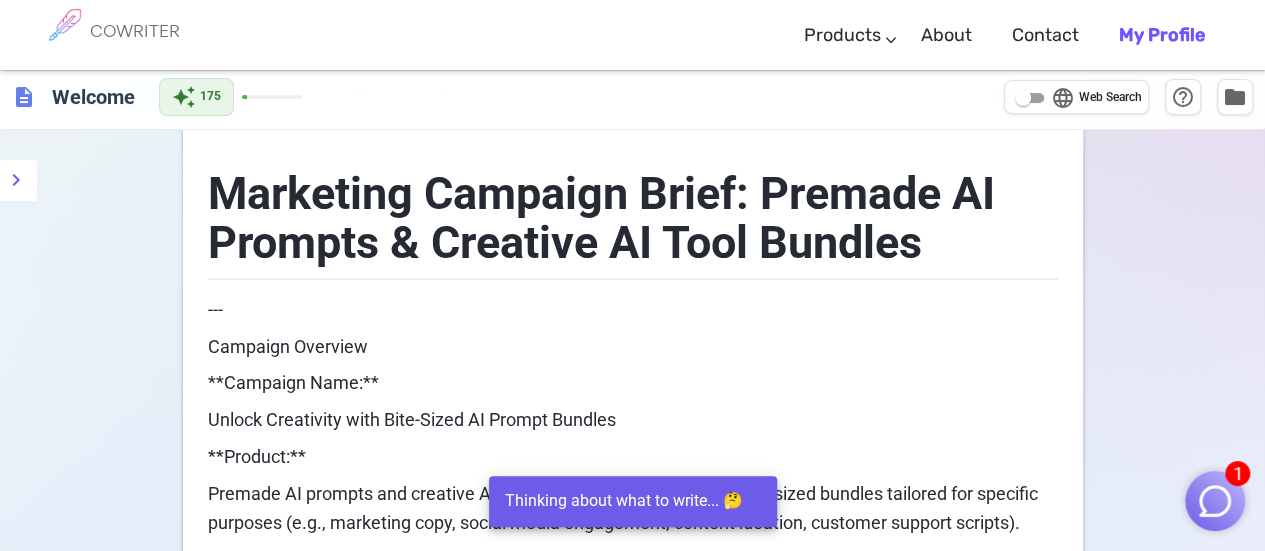 scroll, scrollTop: 80, scrollLeft: 0, axis: vertical 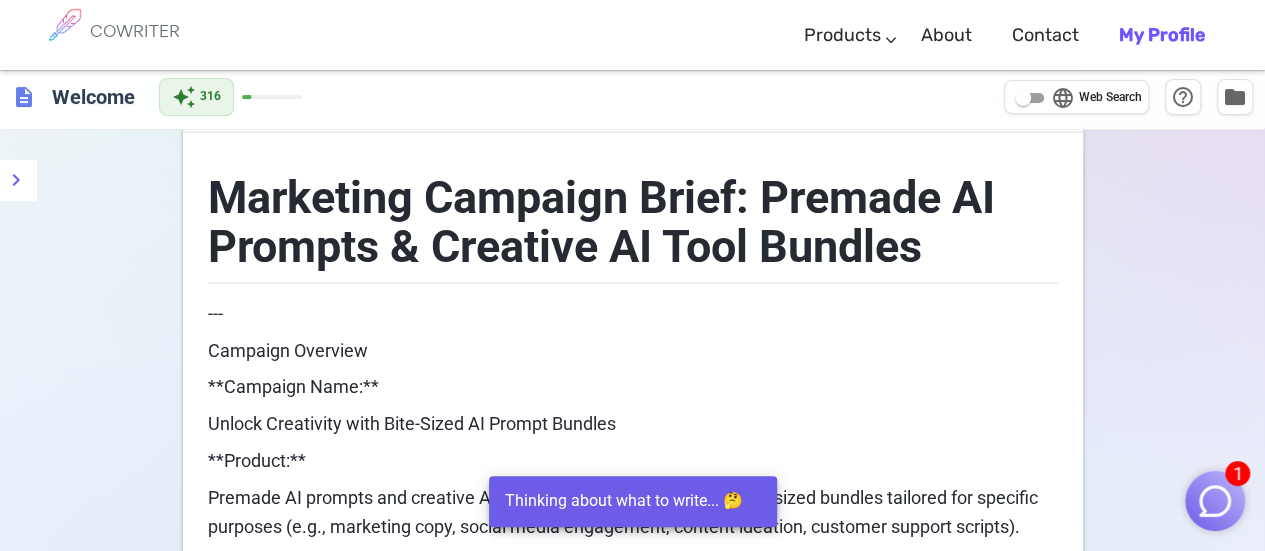 click on "Marketing Campaign Brief: Premade AI Prompts & Creative AI Tool Bundles --- Campaign Overview **Campaign Name:**   Unlock Creativity with Bite-Sized AI Prompt Bundles **Product:**   Premade AI prompts and creative AI tool suggestions, packaged in bite-sized bundles tailored for specific purposes (e.g., marketing copy, social media engagement, content ideation, customer support scripts). --- 2. Objectives **Increase Awareness:** Introduce the concept of premade AI prompt bundles to marketers, content creators, and small businesses. **Drive Engagement:** Encourage trial and usage of AI prompt bundles through educational content and demos. **Boost Conversions:** Achieve a 20% increase in bundle purchases within 3 months. **Establish Thought Leadership:** Position the brand as a go-to resource for practical, creative AI tools. --- 3. Target Audience --- 4. Messaging Framework --- 5. Unique Value Proposition (UVP) --- 6. Creative Concepts **Visual Theme:**   **Taglines:**     - "Bite into Creativity."   ---" at bounding box center [633, 1490] 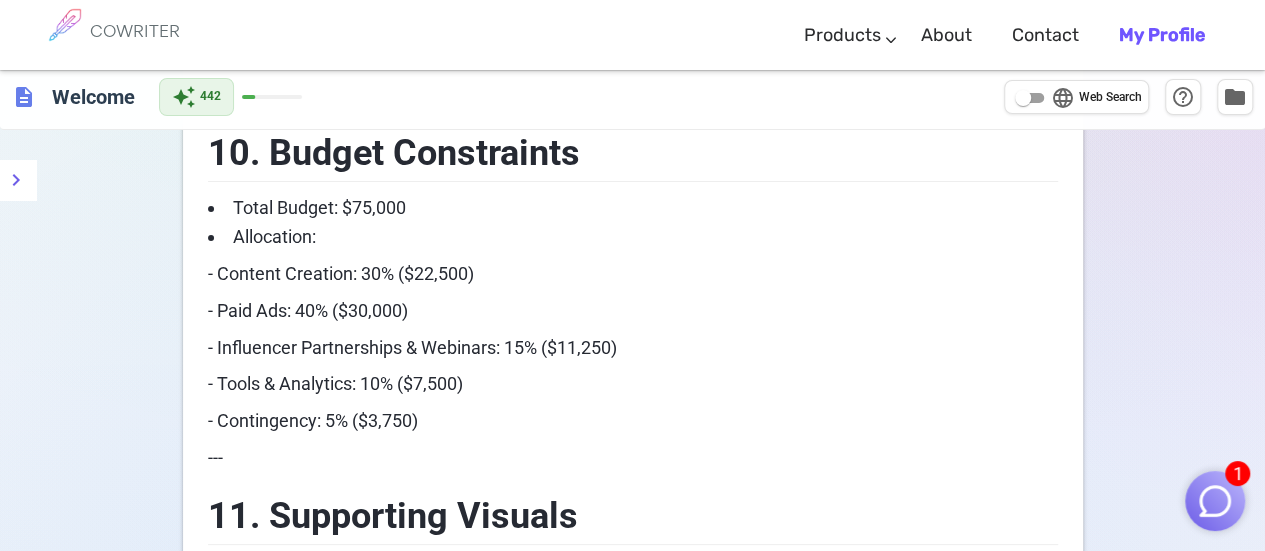scroll, scrollTop: 4206, scrollLeft: 0, axis: vertical 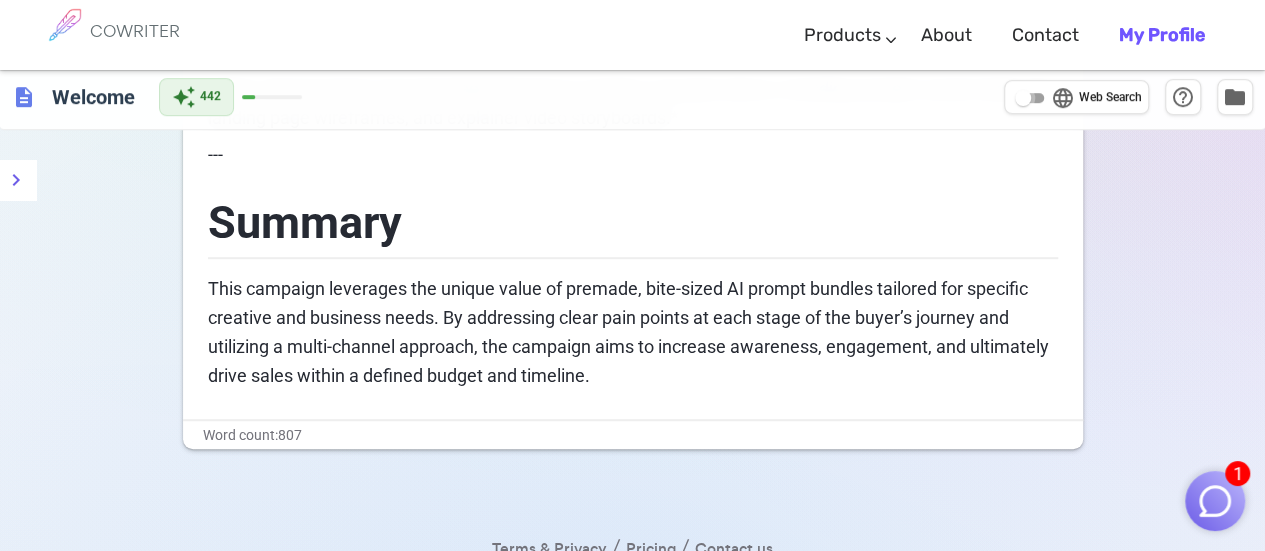click on "language Web Search" at bounding box center (1023, 98) 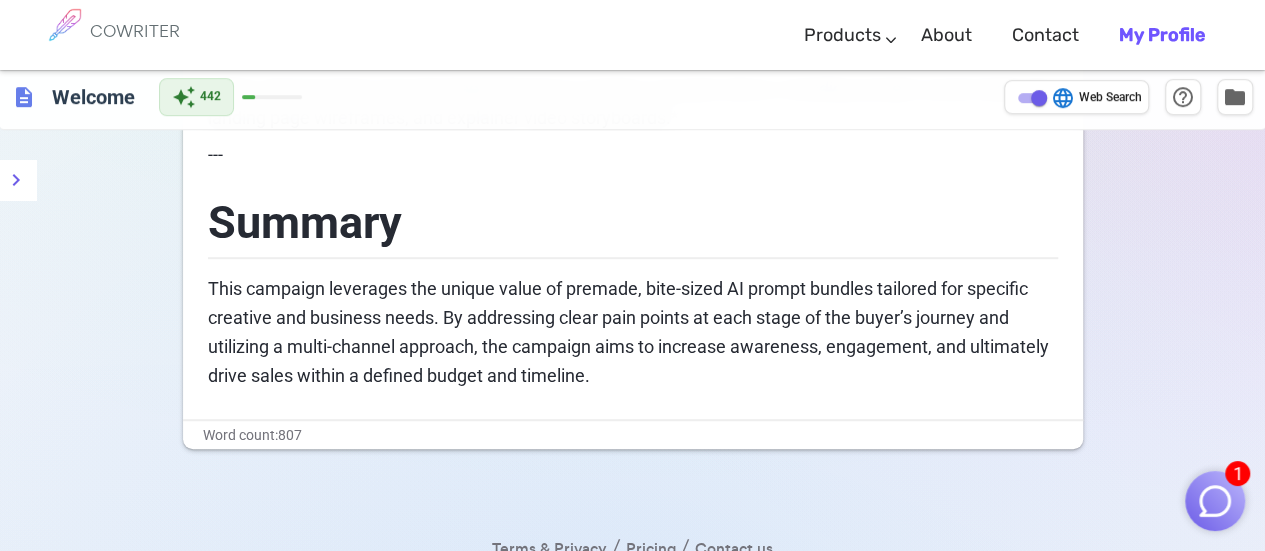 click on "format_bold format_italic format_underlined looks_one looks_two looks_3 format_quote format_list_numbered format_list_bulleted checklist code format_align_left format_align_center format_align_right download content_copy post_add auto_fix_high add_photo_alternate delete_sweep Marketing Campaign Brief: Premade AI Prompts & Creative AI Tool Bundles --- Campaign Overview **Campaign Name:**   Unlock Creativity with Bite-Sized AI Prompt Bundles **Product:**   Premade AI prompts and creative AI tool suggestions, packaged in bite-sized bundles tailored for specific purposes (e.g., marketing copy, social media engagement, content ideation, customer support scripts). --- 2. Objectives **Increase Awareness:** Introduce the concept of premade AI prompt bundles to marketers, content creators, and small businesses. **Drive Engagement:** Encourage trial and usage of AI prompt bundles through educational content and demos. **Boost Conversions:** Achieve a 20% increase in bundle purchases within 3 months. --- --- --- --- ---" at bounding box center (632, -1737) 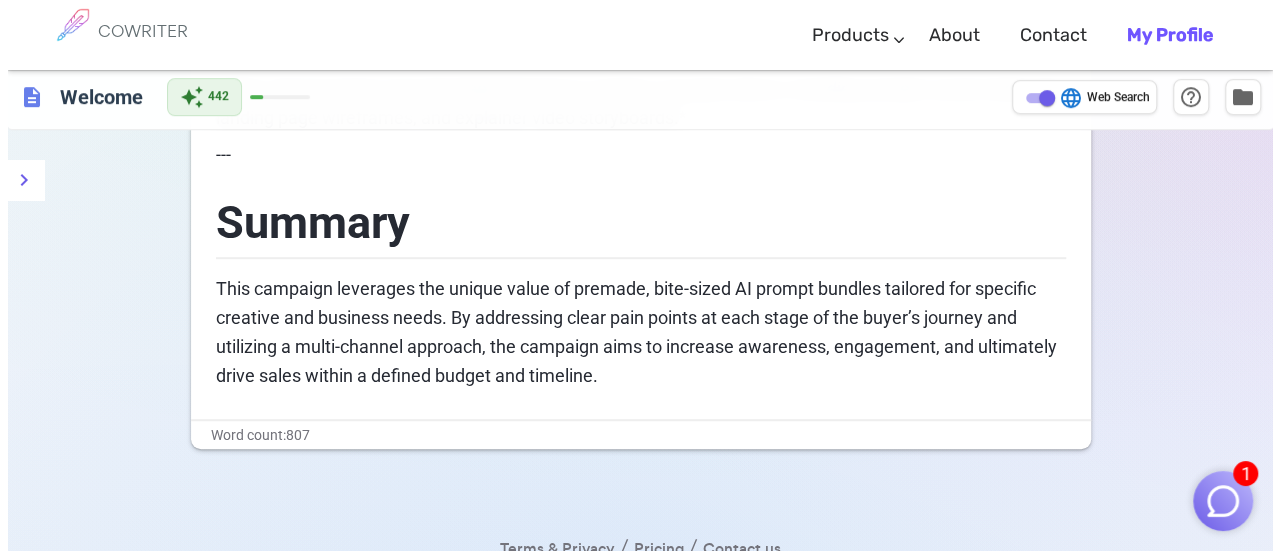 scroll, scrollTop: 0, scrollLeft: 0, axis: both 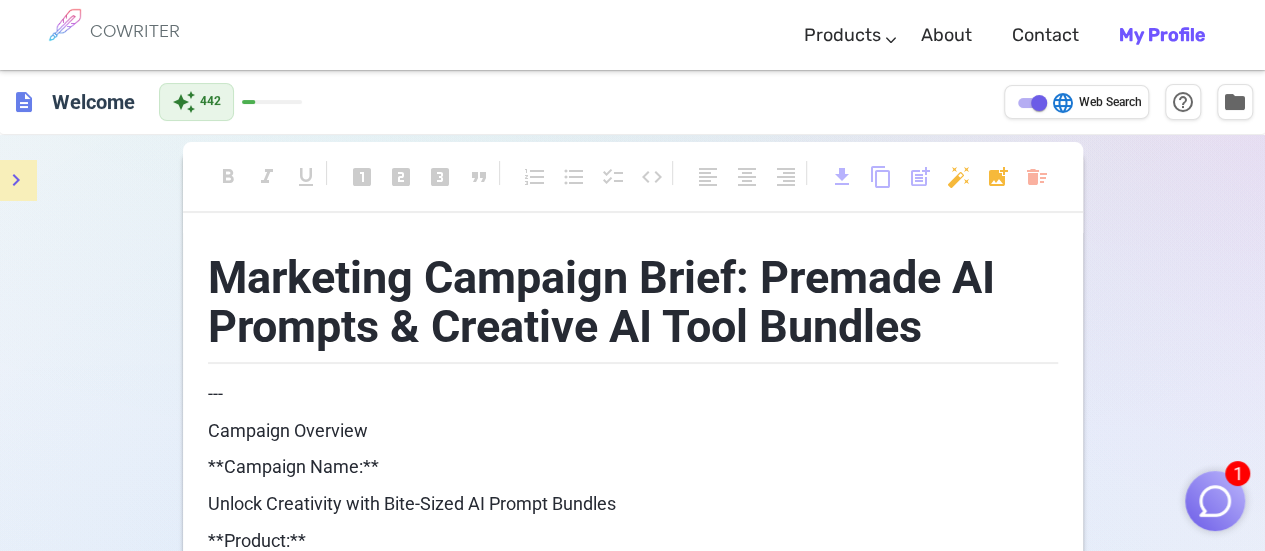 click 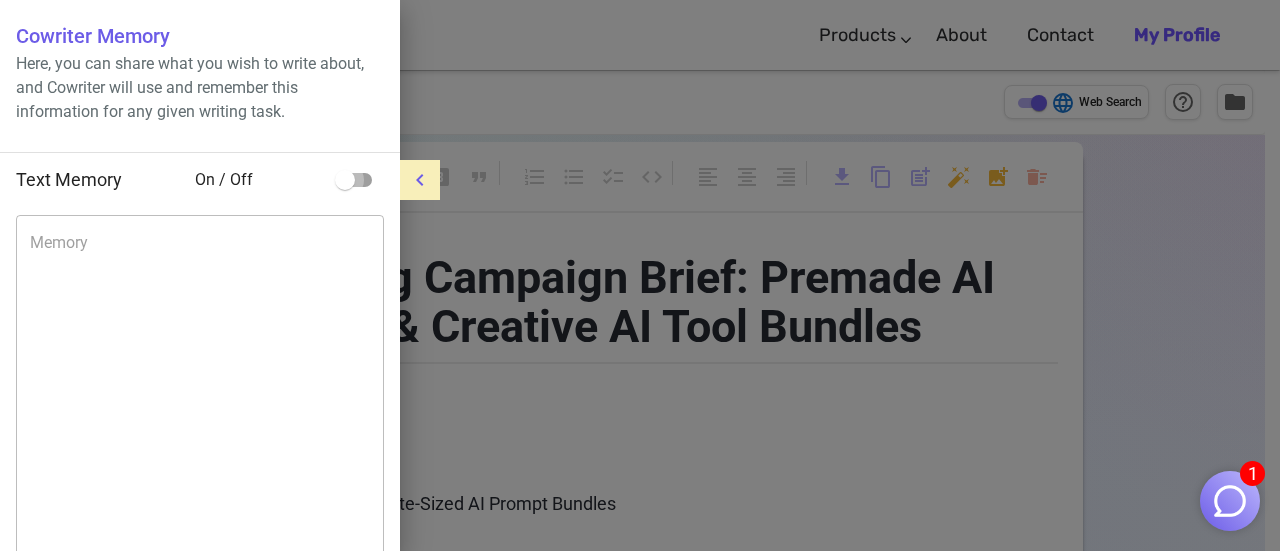 click at bounding box center (345, 180) 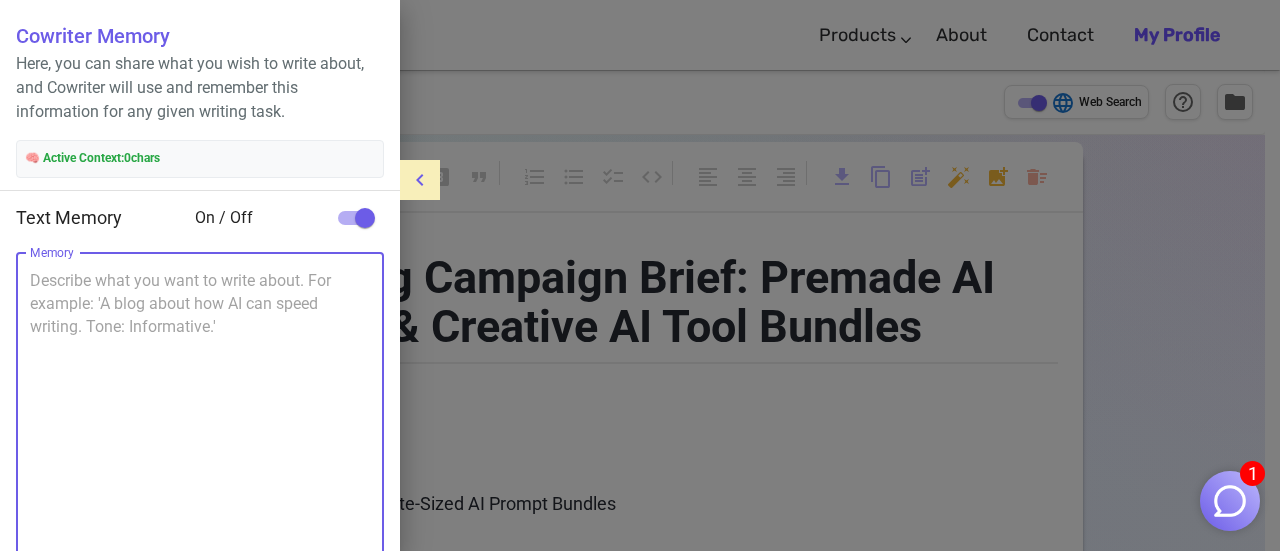 click on "Memory" at bounding box center [200, 444] 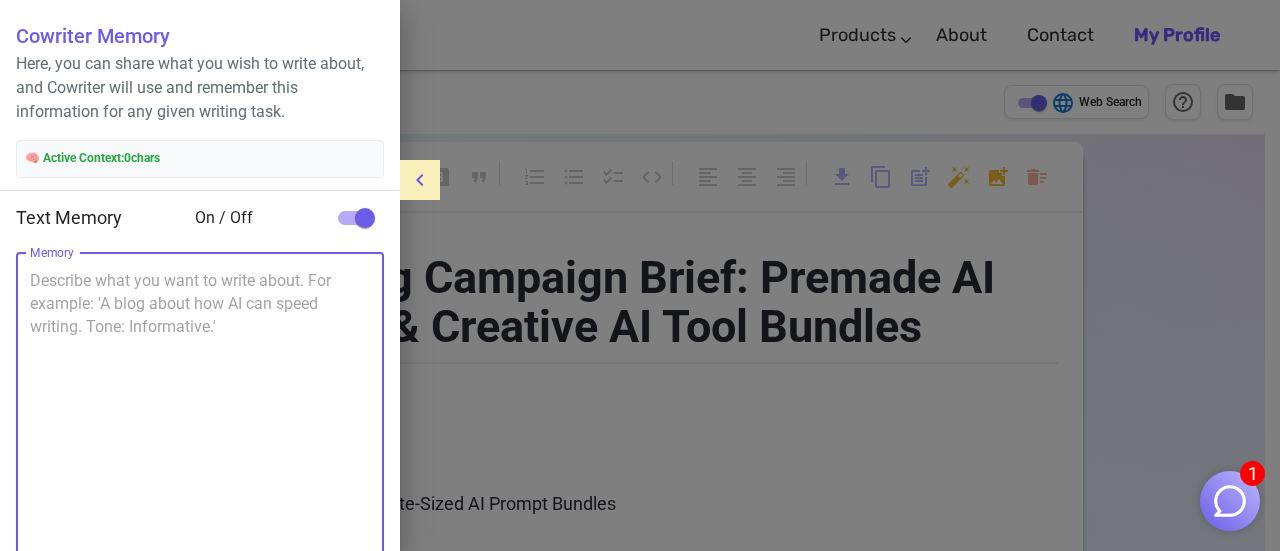 scroll, scrollTop: 482, scrollLeft: 0, axis: vertical 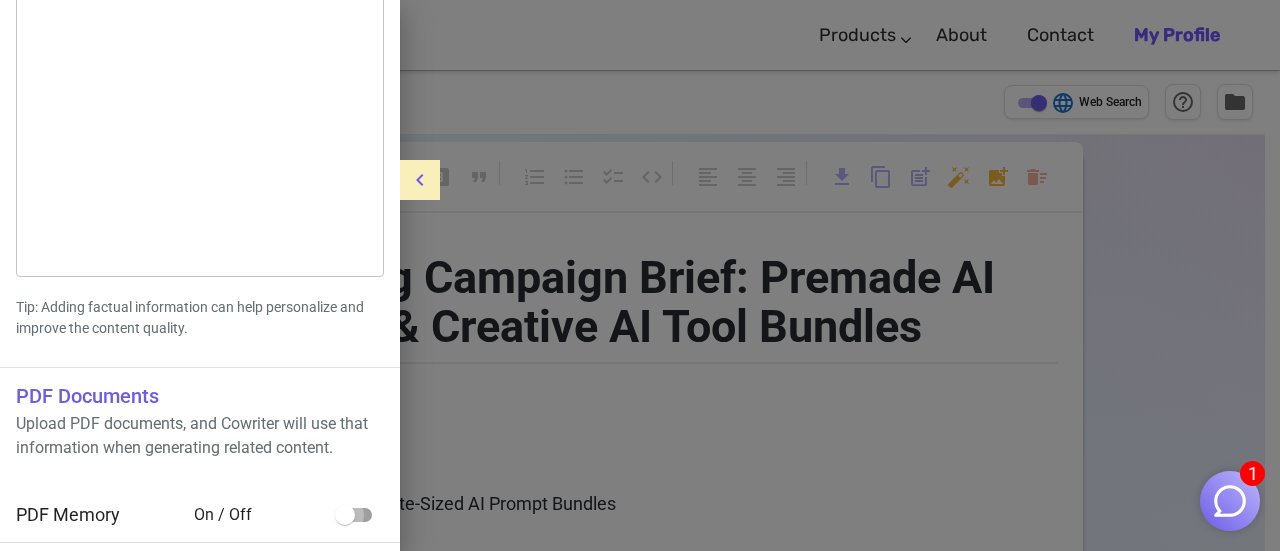 click at bounding box center [345, 515] 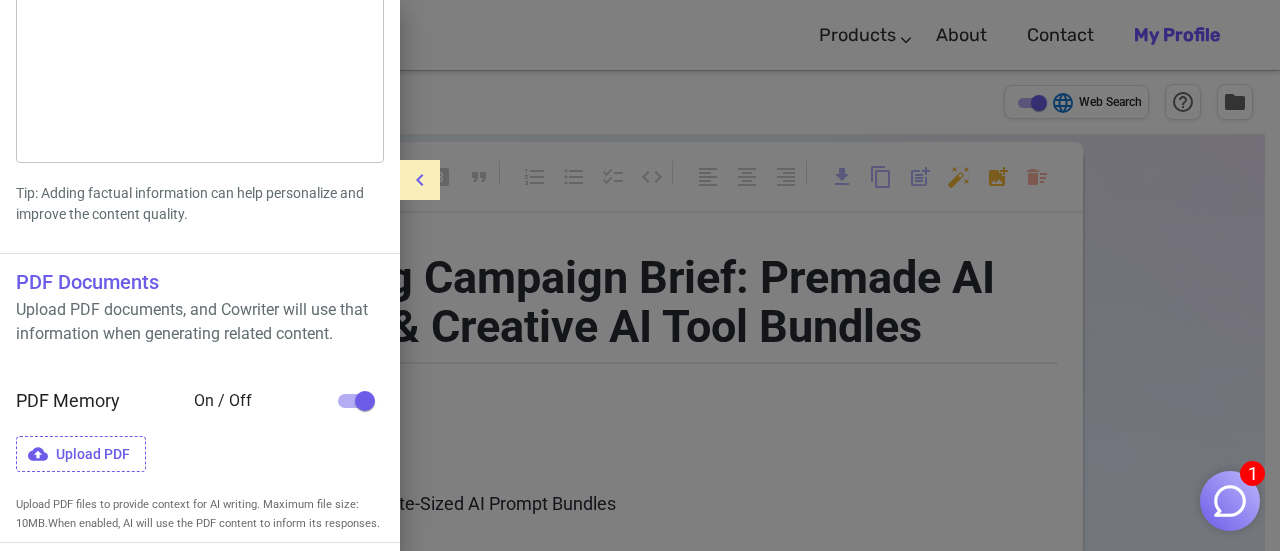 scroll, scrollTop: 778, scrollLeft: 0, axis: vertical 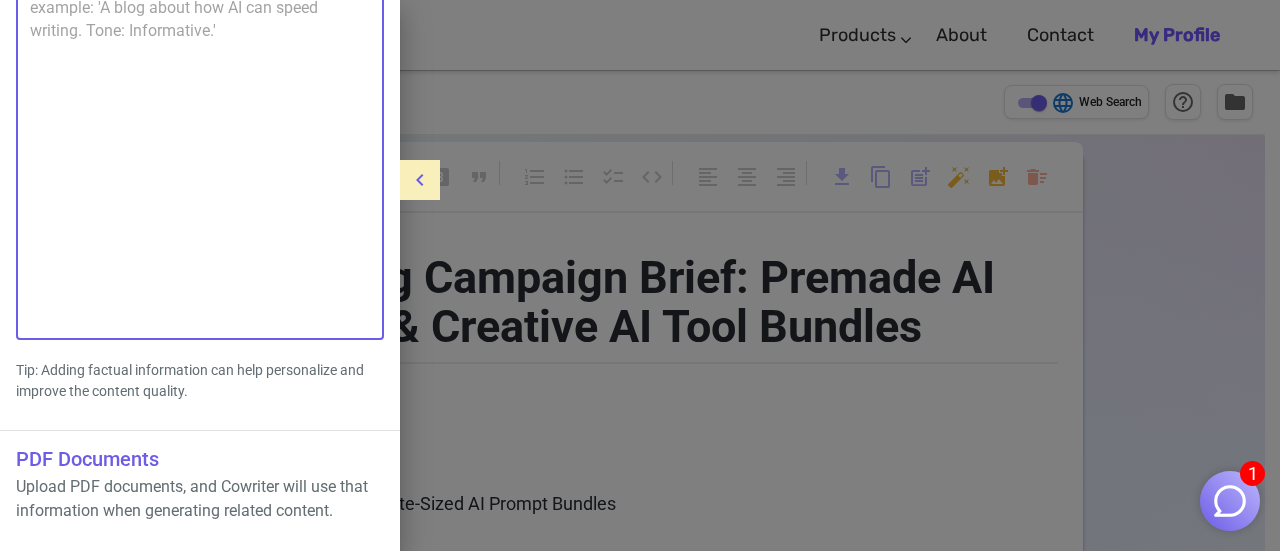 click on "Memory" at bounding box center [200, 148] 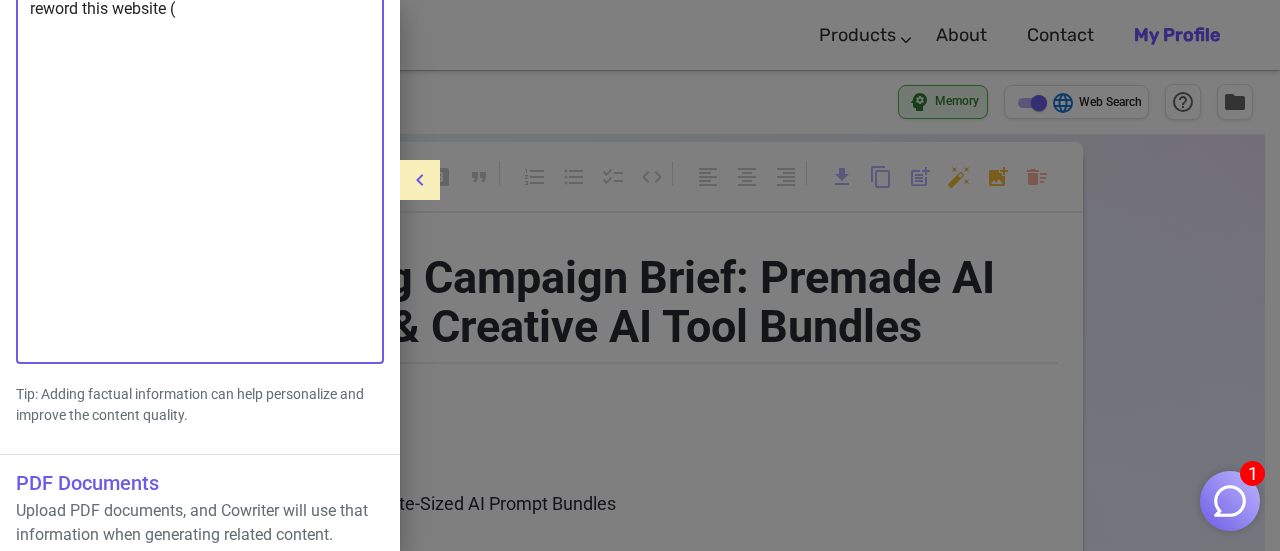 paste on "https://collection.authority-ai.com/" 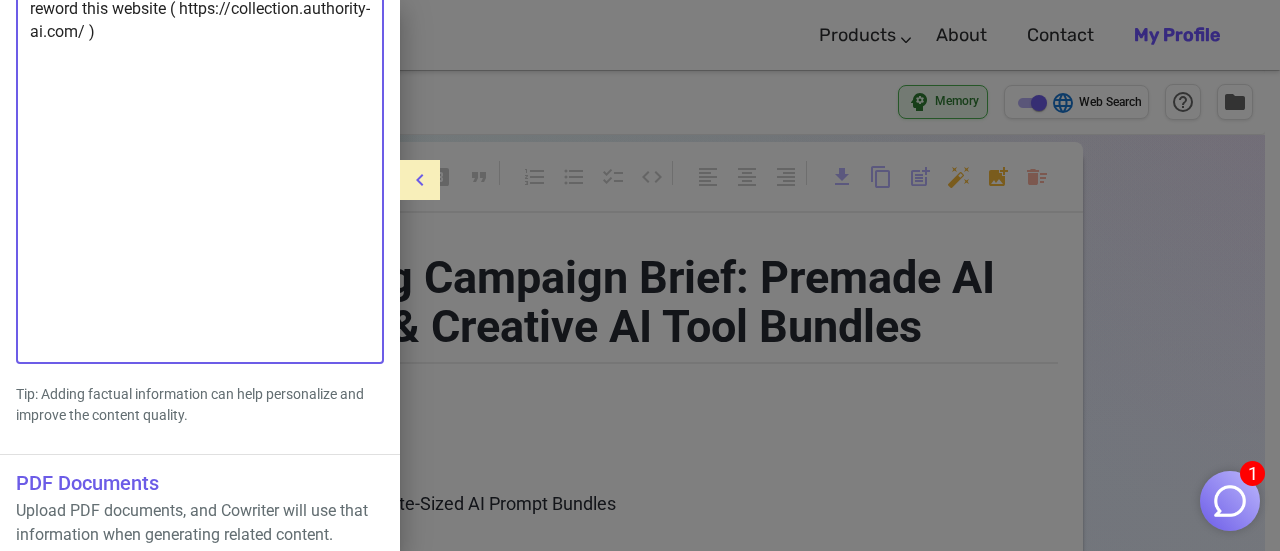 click on "reword this website ( https://collection.authority-ai.com/ )" at bounding box center (200, 172) 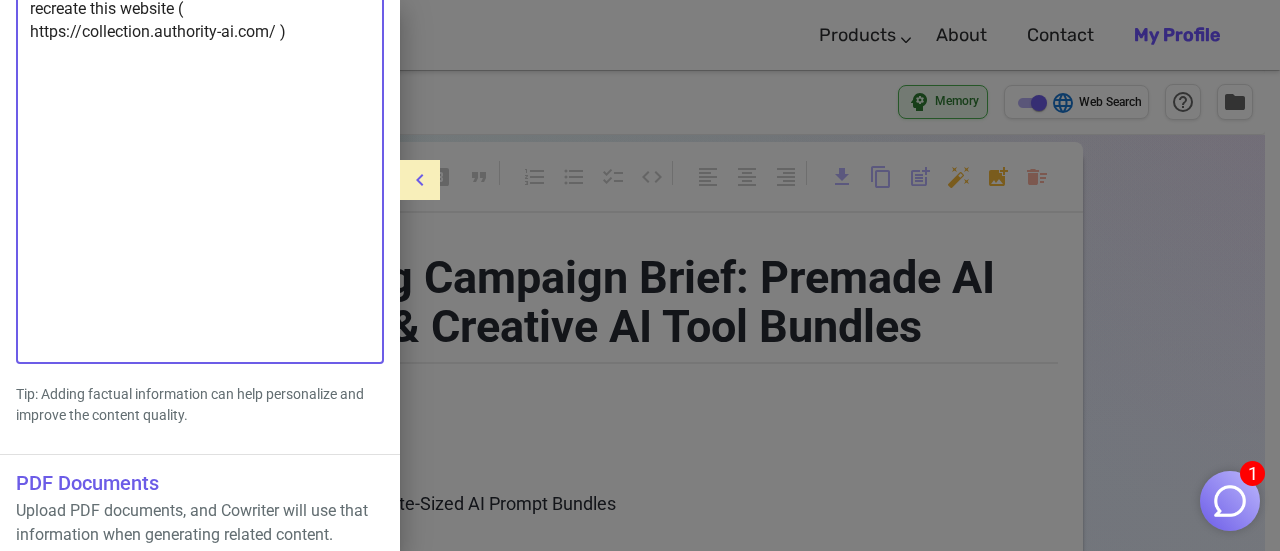 click on "recreate this website ( https://collection.authority-ai.com/ )" at bounding box center (200, 172) 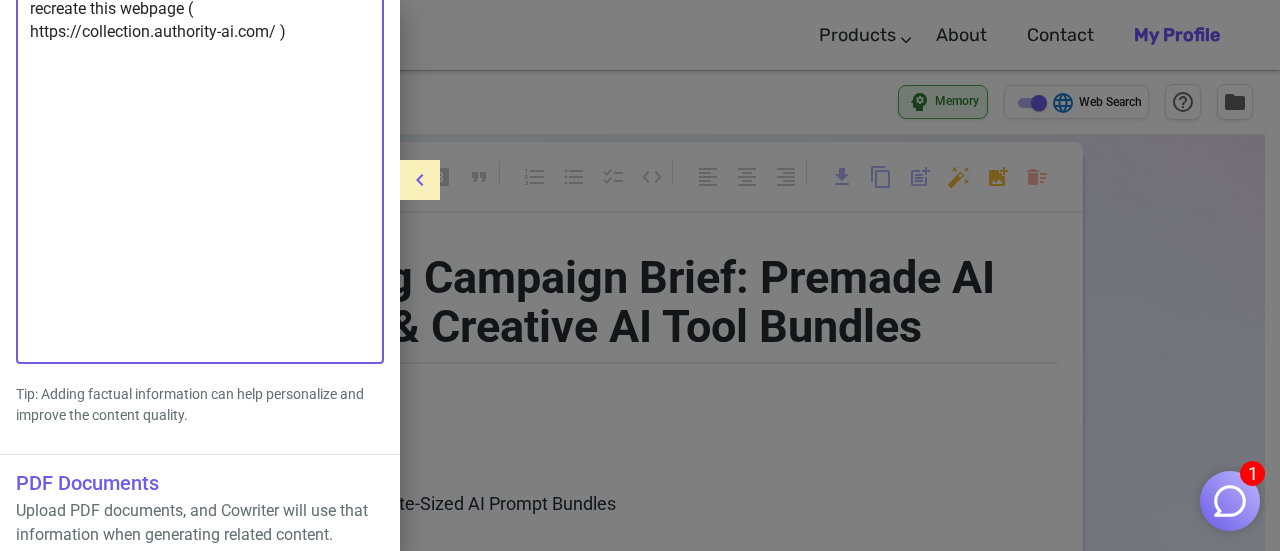 click on "recreate this webpage ( https://collection.authority-ai.com/ )" at bounding box center [200, 172] 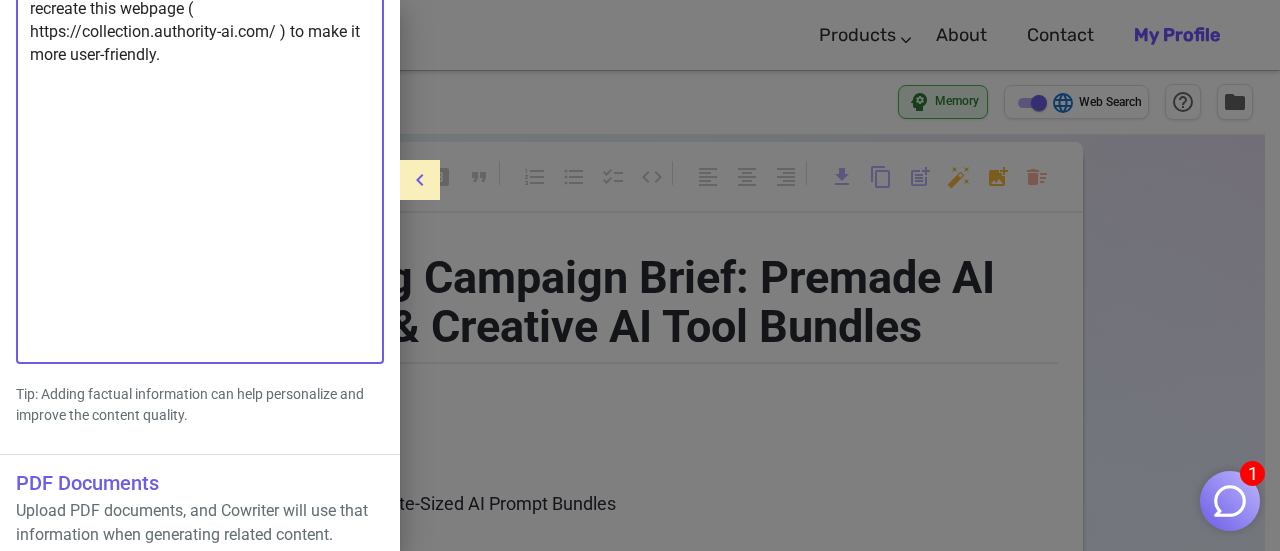 click on "recreate this webpage ( https://collection.authority-ai.com/ ) to make it more user-friendly." at bounding box center [200, 172] 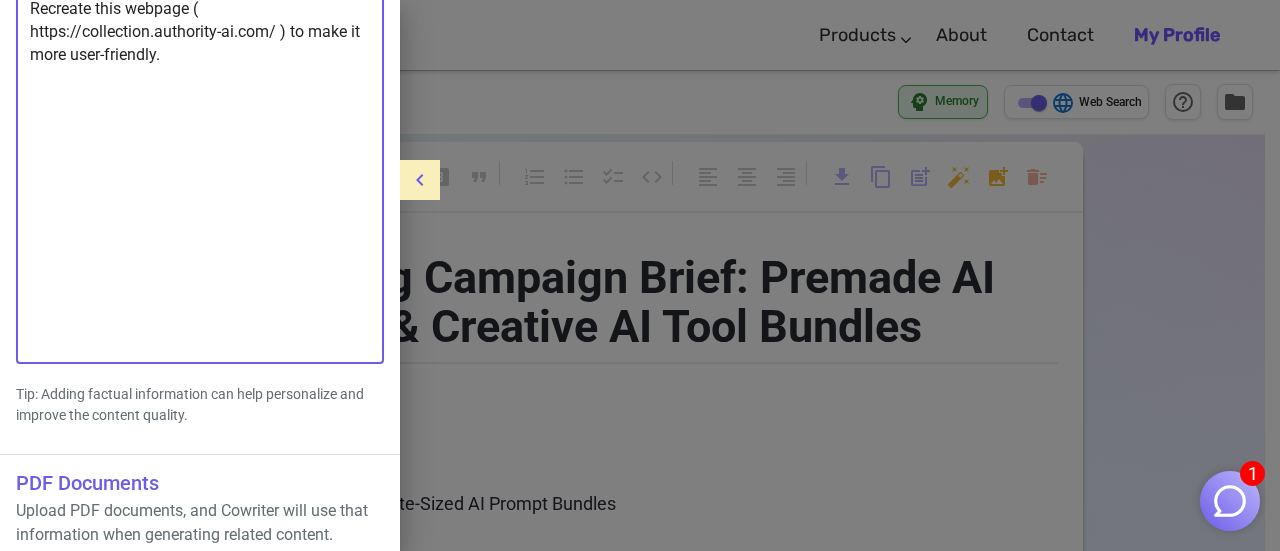 click on "Recreate this webpage ( https://collection.authority-ai.com/ ) to make it more user-friendly." at bounding box center [200, 172] 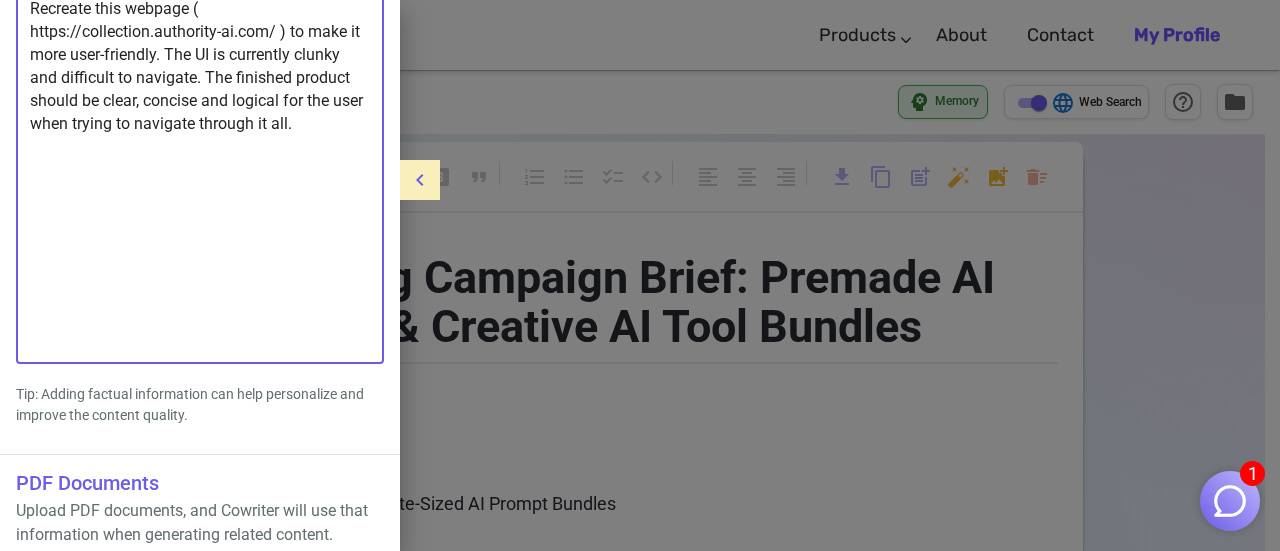 drag, startPoint x: 106, startPoint y: 241, endPoint x: 31, endPoint y: 217, distance: 78.74643 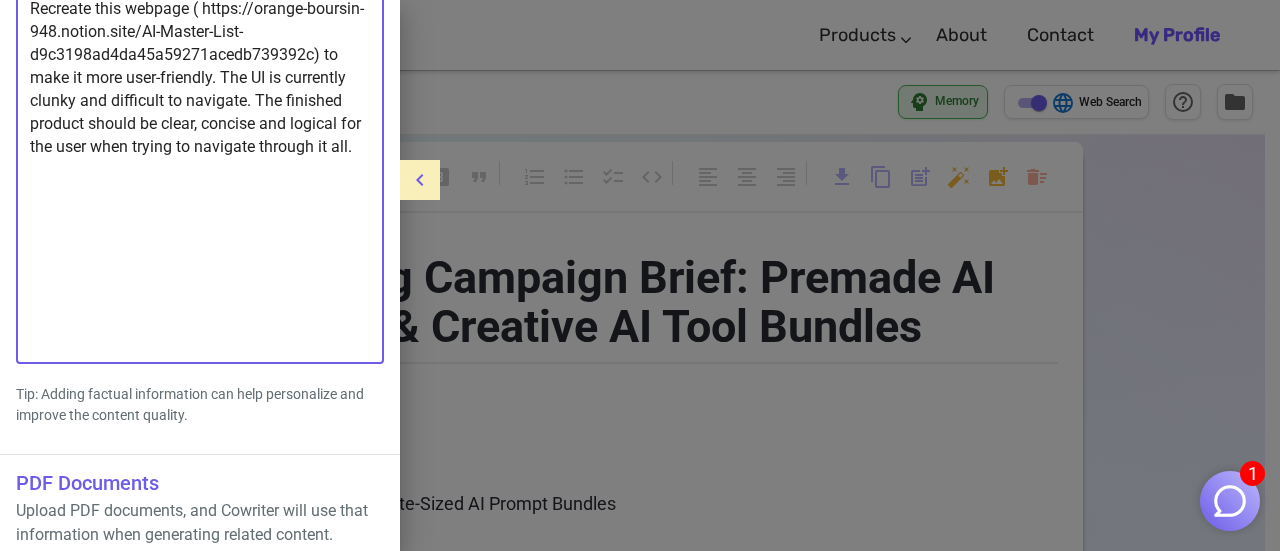click on "Recreate this webpage ( https://orange-boursin-948.notion.site/AI-Master-List-d9c3198ad4da45a59271acedb739392c) to make it more user-friendly. The UI is currently clunky and difficult to navigate. The finished product should be clear, concise and logical for the user when trying to navigate through it all." at bounding box center [200, 172] 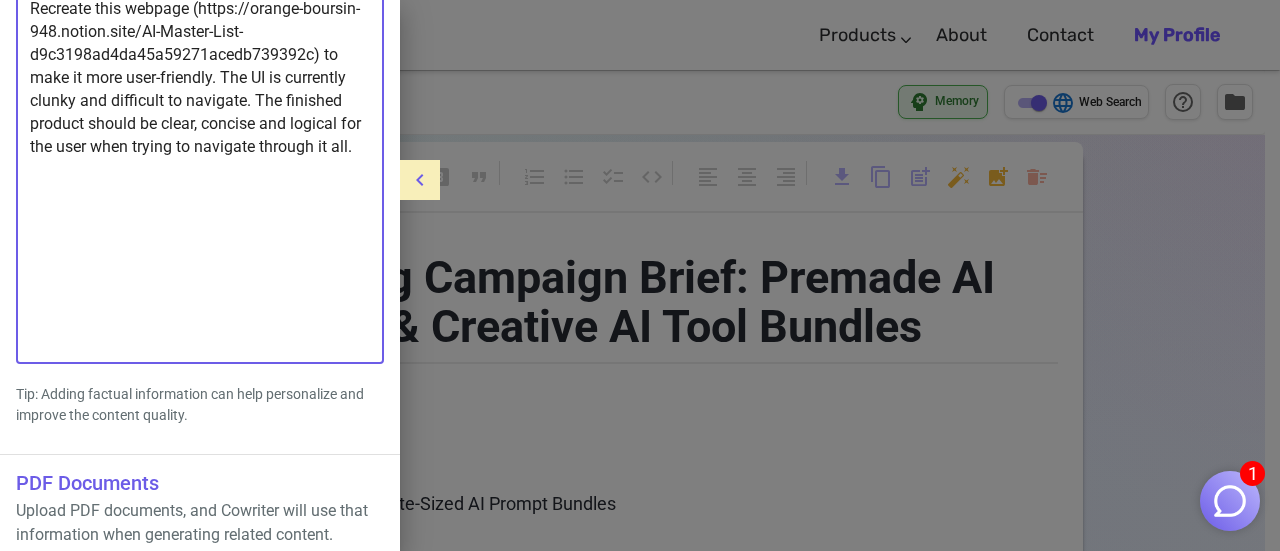 scroll, scrollTop: 64, scrollLeft: 0, axis: vertical 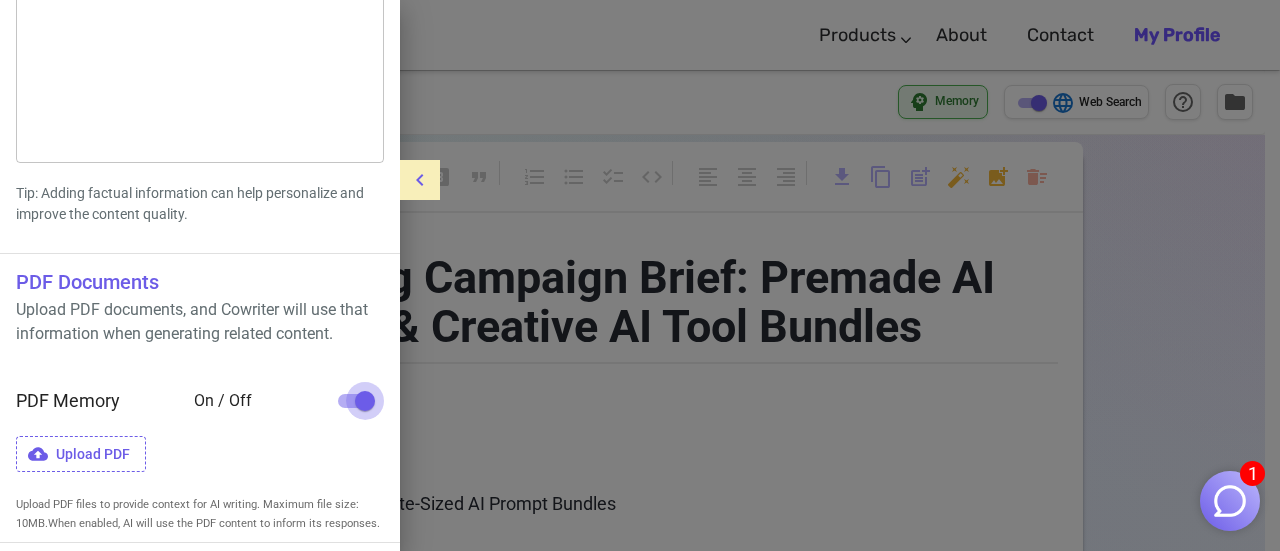 click at bounding box center (365, 401) 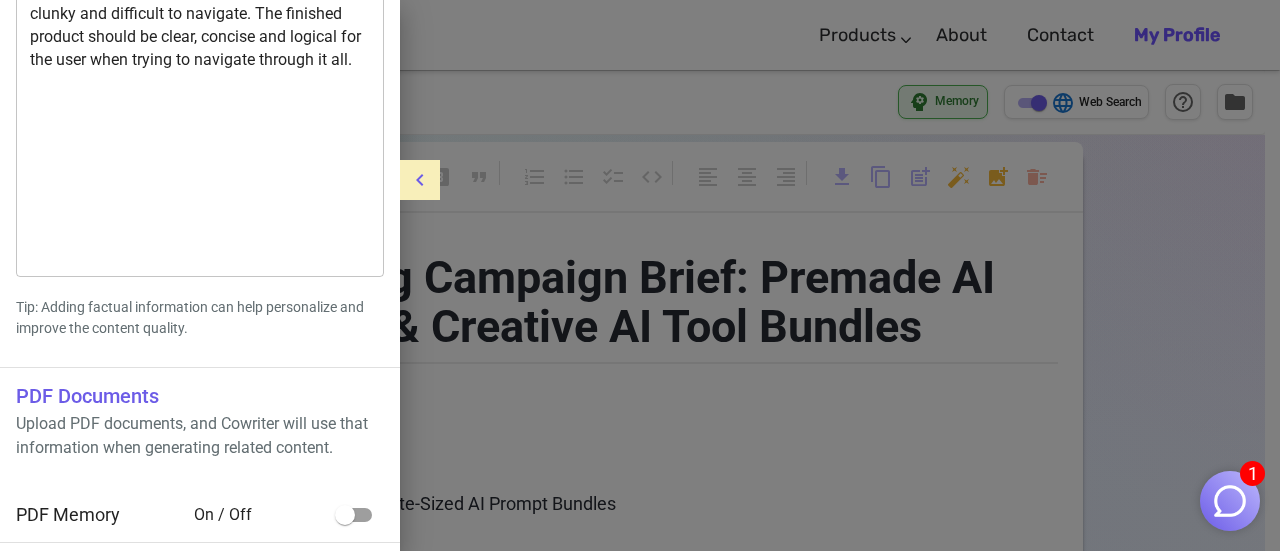 click on "Memory Recreate this webpage (https://orange-boursin-948.notion.site/AI-Master-List-d9c3198ad4da45a59271acedb739392c) to make it more user-friendly. The UI is currently clunky and difficult to navigate. The finished product should be clear, concise and logical for the user when trying to navigate through it all.  x Memory" at bounding box center (200, 85) 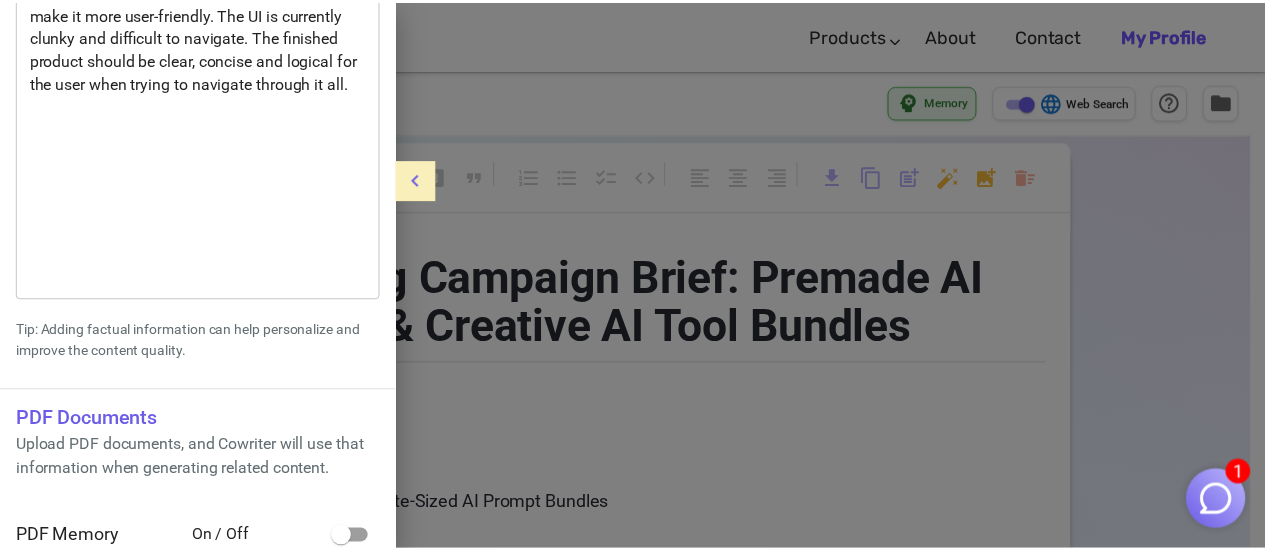 scroll, scrollTop: 396, scrollLeft: 0, axis: vertical 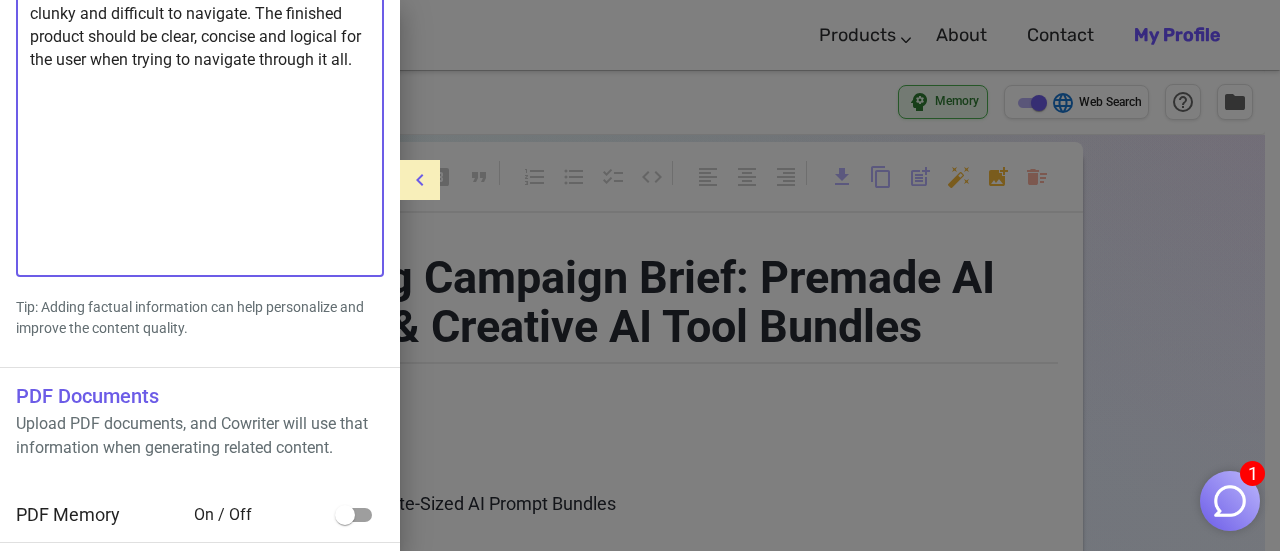 click on "Recreate this webpage (https://orange-boursin-948.notion.site/AI-Master-List-d9c3198ad4da45a59271acedb739392c) to make it more user-friendly. The UI is currently clunky and difficult to navigate. The finished product should be clear, concise and logical for the user when trying to navigate through it all." at bounding box center (200, 85) 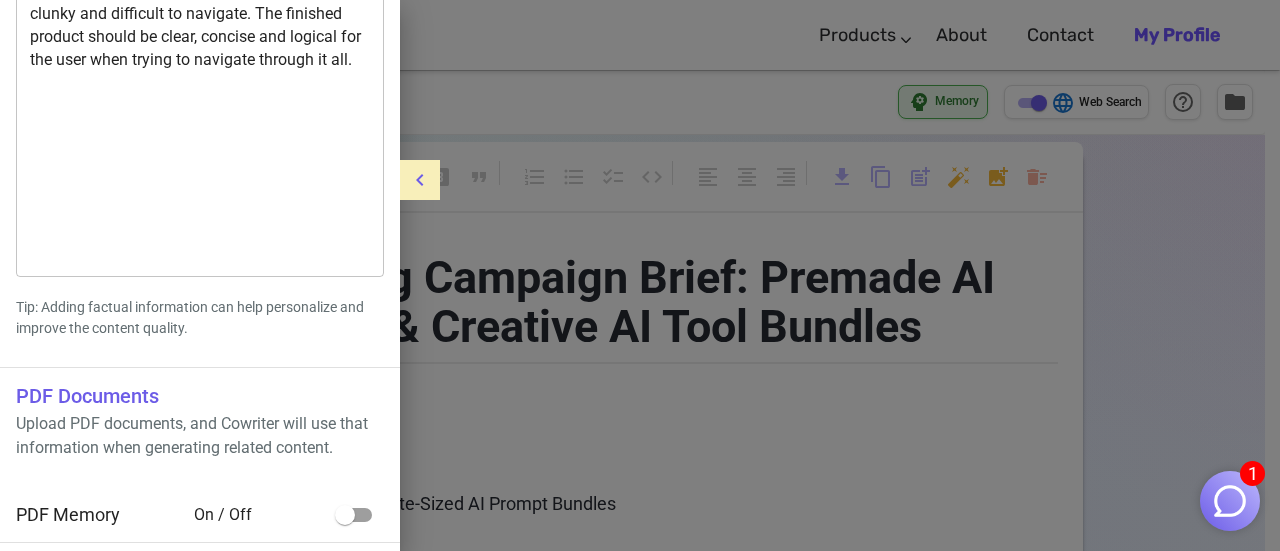click 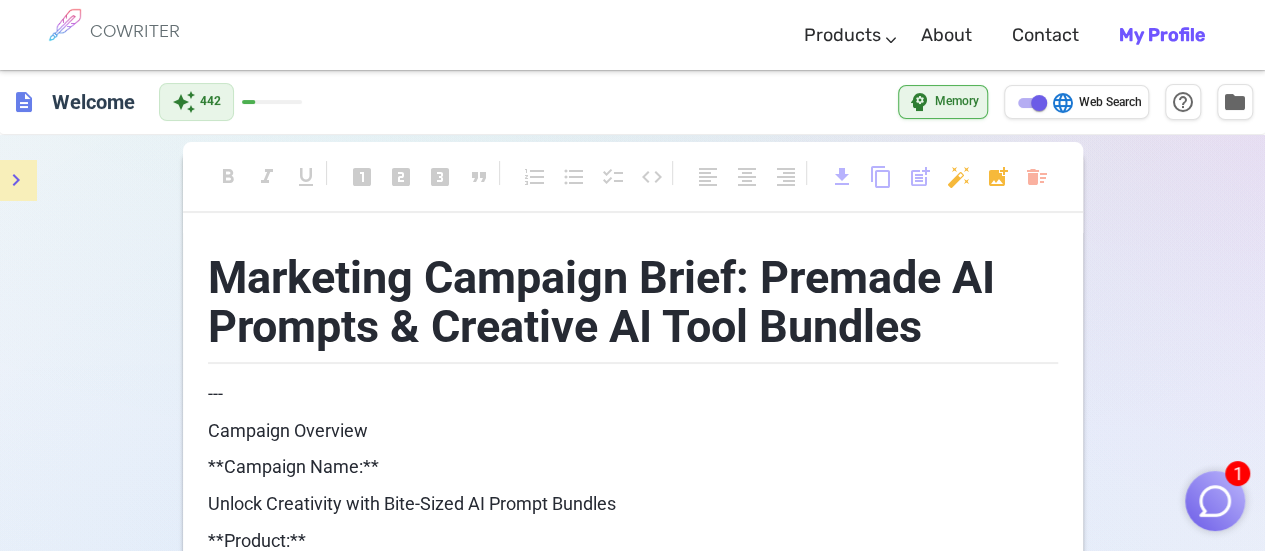 click on "COWRITER" at bounding box center [135, 31] 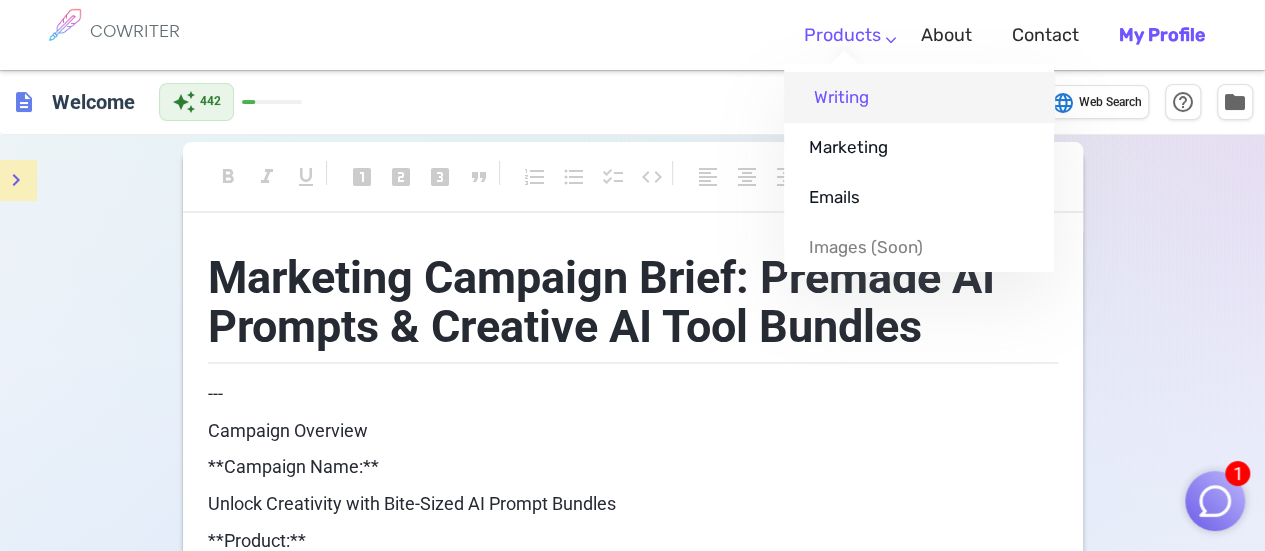 click on "Writing" at bounding box center [919, 97] 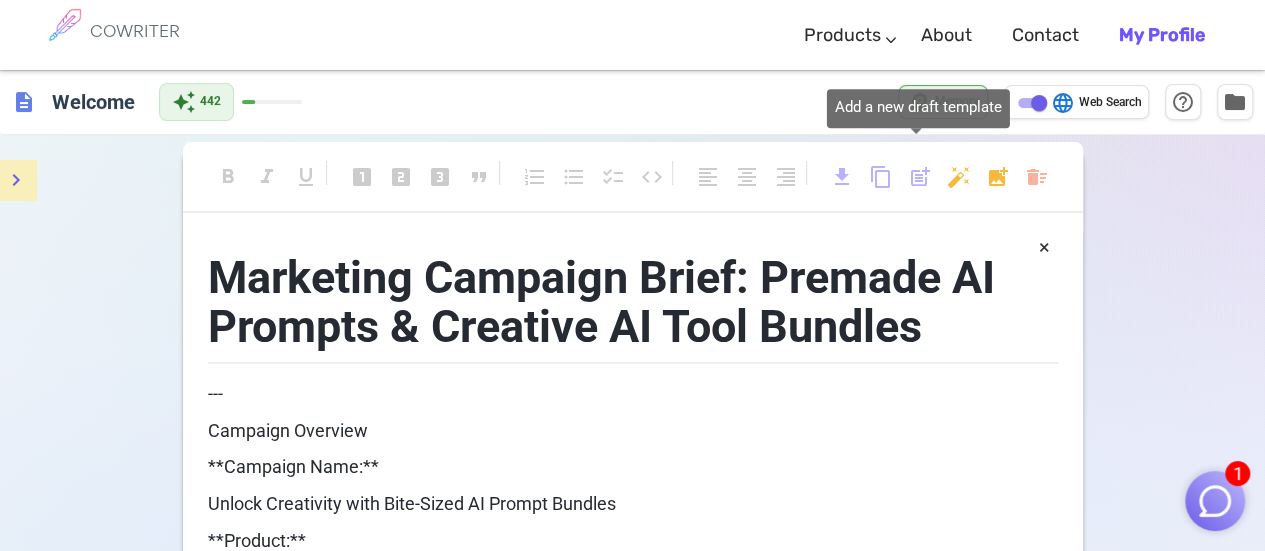 click on "post_add" at bounding box center (920, 177) 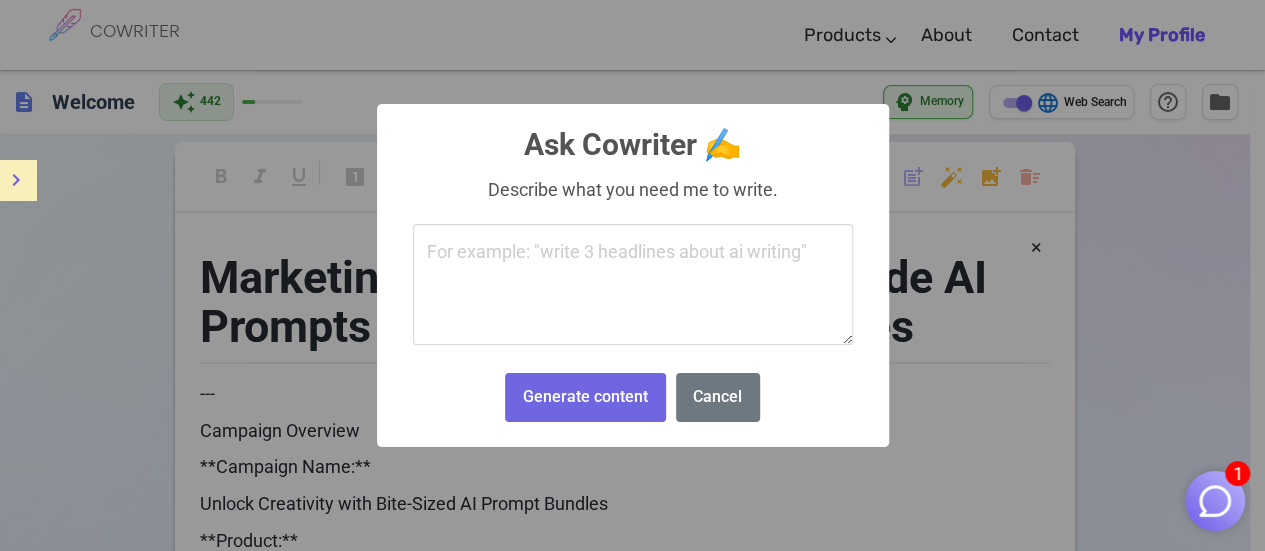 click on "1 COWRITER Products Writing Marketing Emails Images (soon) About Contact My Profile COWRITER Products Writing Marketing Emails Images (soon) About Feedback Contact My Profile description Welcome auto_awesome 442 psychology Memory language Web Search help_outline folder format_bold format_italic format_underlined looks_one looks_two looks_3 format_quote format_list_numbered format_list_bulleted checklist code format_align_left format_align_center format_align_right download content_copy post_add auto_fix_high add_photo_alternate delete_sweep Marketing Campaign Brief: Premade AI Prompts & Creative AI Tool Bundles --- Campaign Overview **Campaign Name:**   Unlock Creativity with Bite-Sized AI Prompt Bundles **Product:**   Premade AI prompts and creative AI tool suggestions, packaged in bite-sized bundles tailored for specific purposes (e.g., marketing copy, social media engagement, content ideation, customer support scripts). --- 2. Objectives --- 3. Target Audience --- 4. Messaging Framework --- --- --- --- ---" at bounding box center (632, 2554) 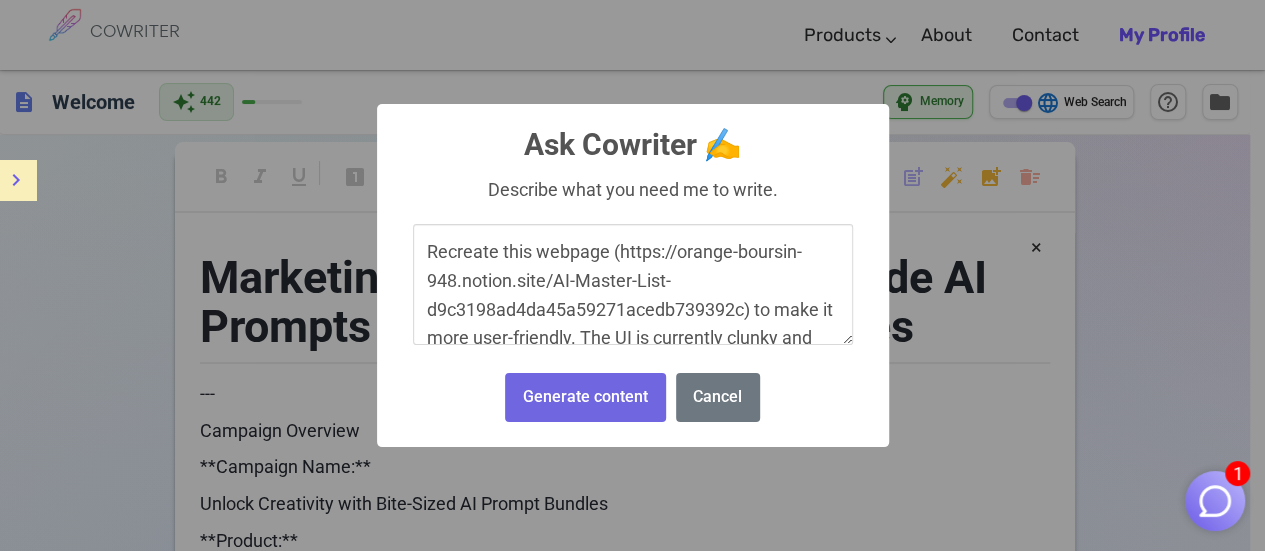 scroll, scrollTop: 42, scrollLeft: 0, axis: vertical 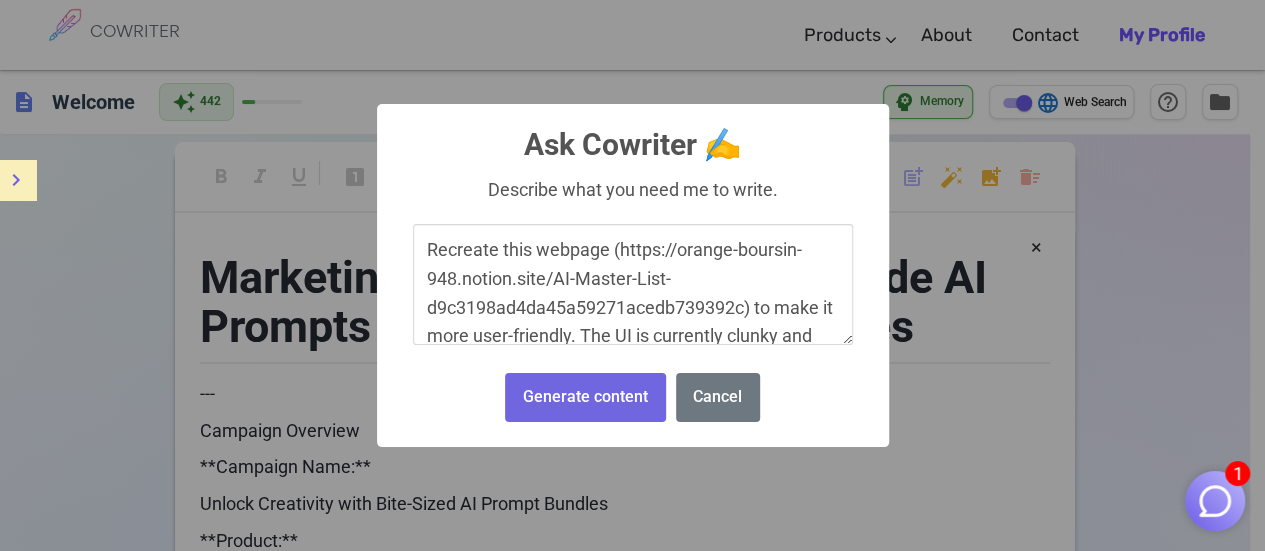click on "Recreate this webpage (https://orange-boursin-948.notion.site/AI-Master-List-d9c3198ad4da45a59271acedb739392c) to make it more user-friendly. The UI is currently clunky and difficult to navigate. The finished product should be clear, concise and logical for the user when trying to navigate through it all. Th" at bounding box center [633, 285] 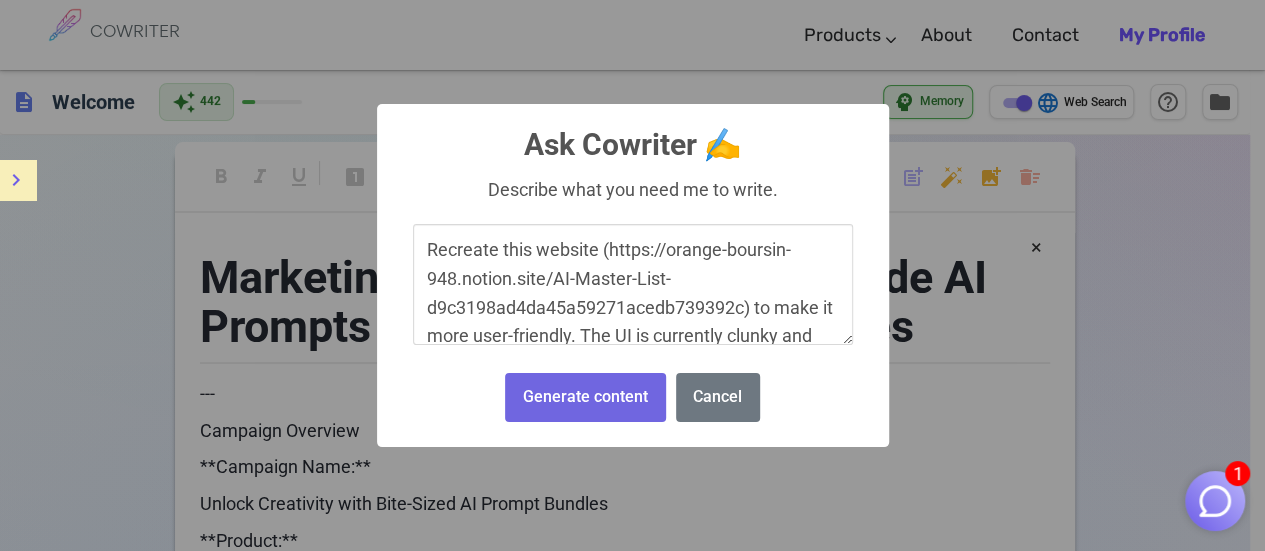 click on "Recreate this website (https://orange-boursin-948.notion.site/AI-Master-List-d9c3198ad4da45a59271acedb739392c) to make it more user-friendly. The UI is currently clunky and difficult to navigate. The finished product should be clear, concise and logical for the user when trying to navigate through it all. Th" at bounding box center (633, 285) 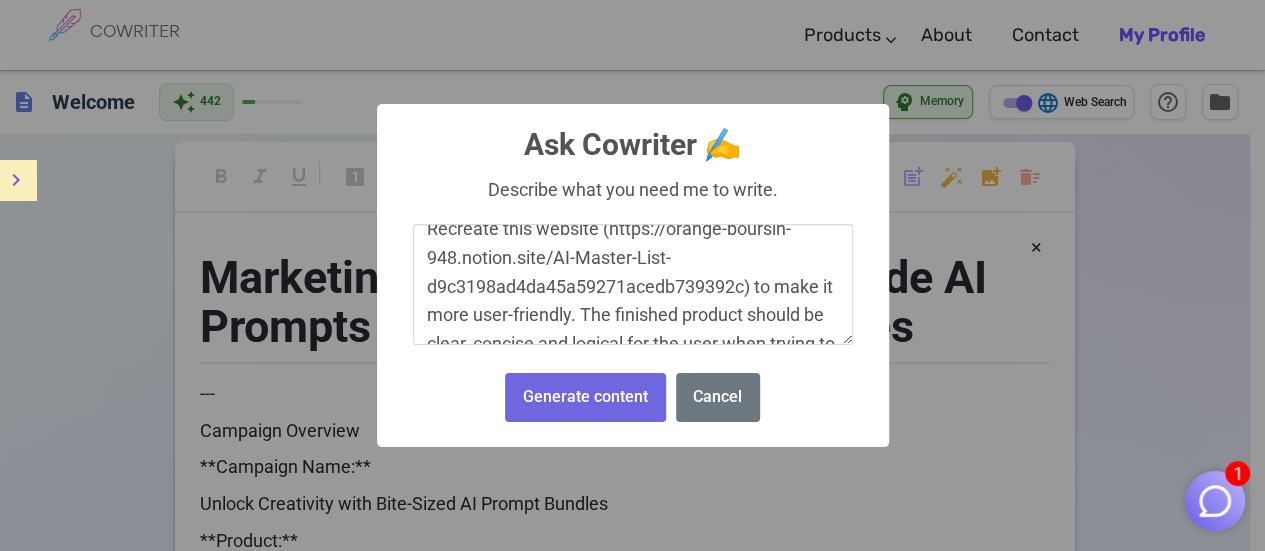 scroll, scrollTop: 32, scrollLeft: 0, axis: vertical 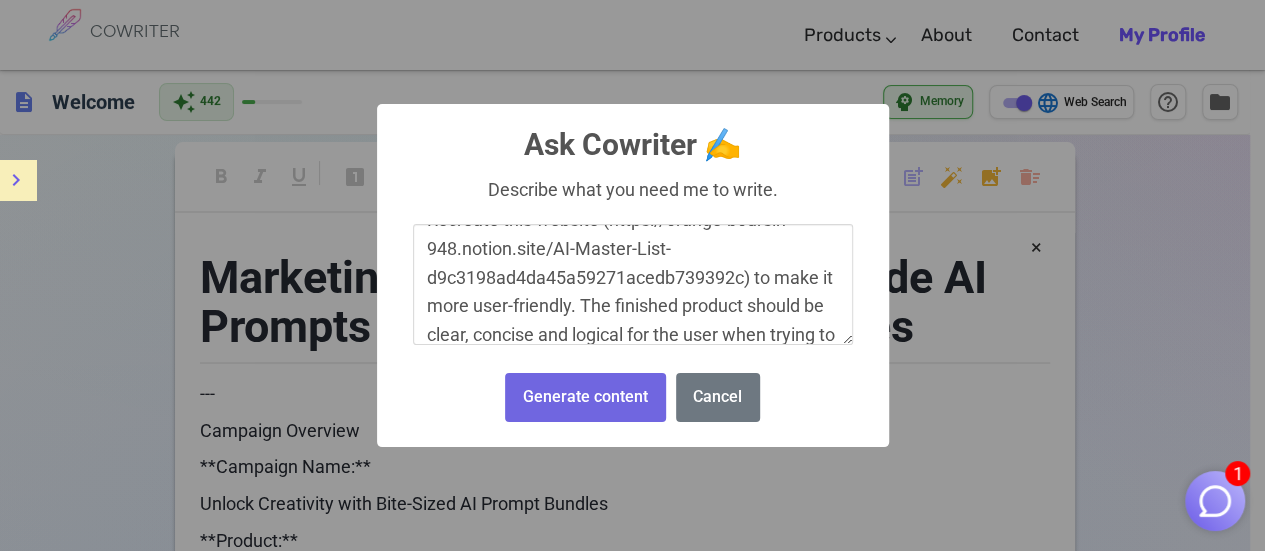 click on "Recreate this website (https://orange-boursin-948.notion.site/AI-Master-List-d9c3198ad4da45a59271acedb739392c) to make it more user-friendly. The finished product should be clear, concise and logical for the user when trying to navigate through it all. Th" at bounding box center [633, 285] 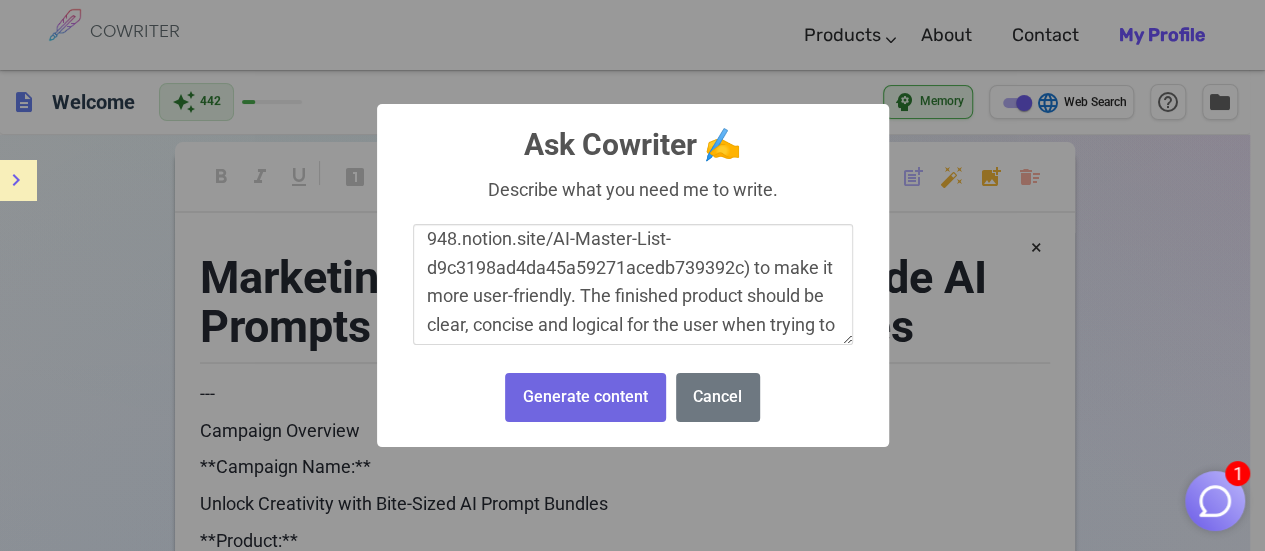 scroll, scrollTop: 71, scrollLeft: 0, axis: vertical 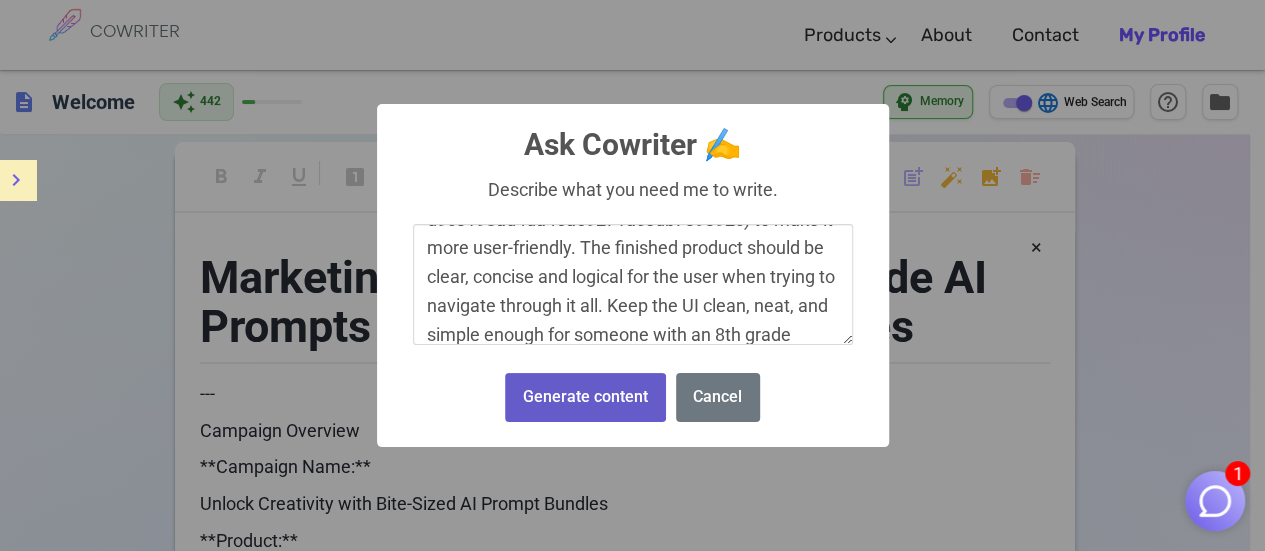 type on "Recreate this website (https://orange-boursin-948.notion.site/AI-Master-List-d9c3198ad4da45a59271acedb739392c) to make it more user-friendly. The finished product should be clear, concise and logical for the user when trying to navigate through it all. Keep the UI clean, neat, and simple enough for someone with an 8th grade education to be able use with no training." 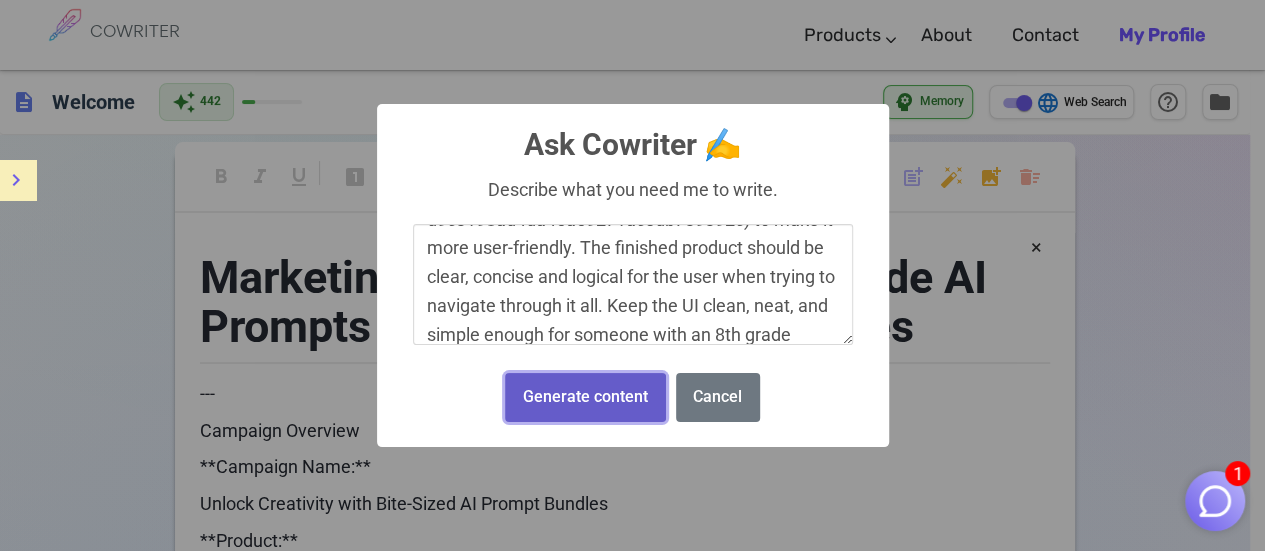 click on "Generate content" at bounding box center [585, 397] 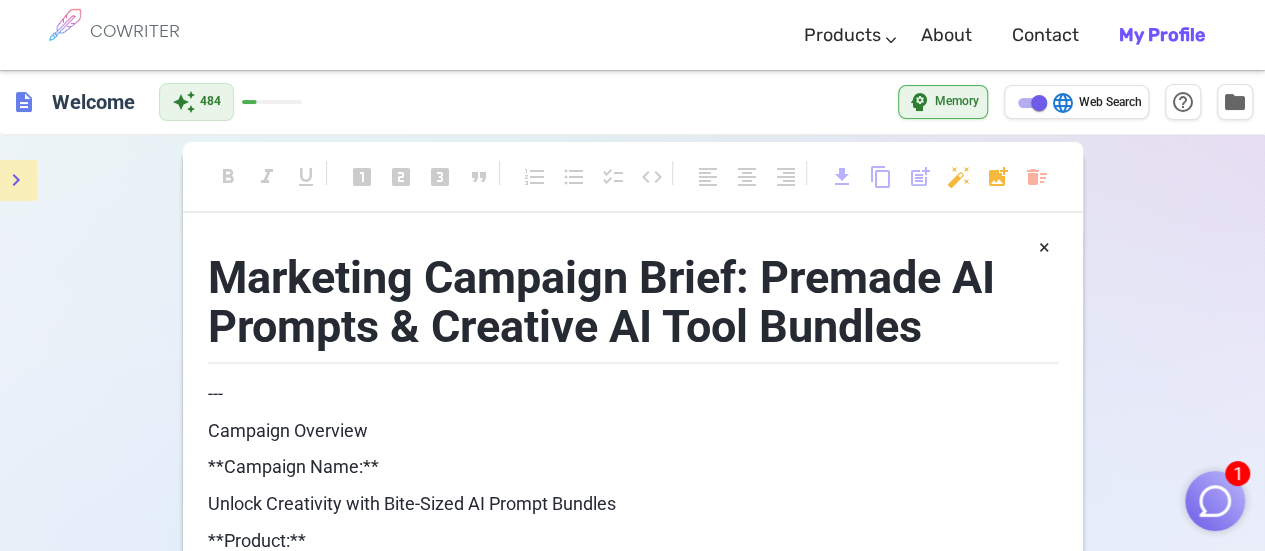 click on "**Campaign Name:**" at bounding box center [633, 467] 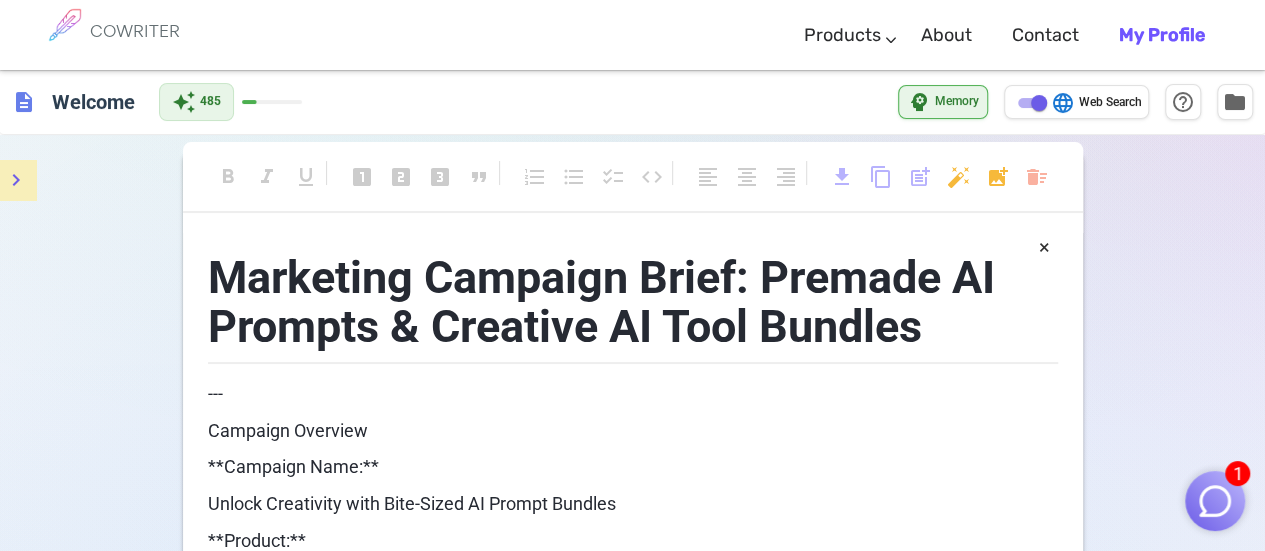 click on "format_bold format_italic format_underlined looks_one looks_two looks_3 format_quote format_list_numbered format_list_bulleted checklist code format_align_left format_align_center format_align_right download content_copy post_add auto_fix_high add_photo_alternate delete_sweep Marketing Campaign Brief: Premade AI Prompts & Creative AI Tool Bundles --- Campaign Overview **Campaign Name:**   Unlock Creativity with Bite-Sized AI Prompt Bundles **Product:**   Premade AI prompts and creative AI tool suggestions, packaged in bite-sized bundles tailored for specific purposes (e.g., marketing copy, social media engagement, content ideation, customer support scripts). --- 2. Objectives **Increase Awareness:** Introduce the concept of premade AI prompt bundles to marketers, content creators, and small businesses. **Drive Engagement:** Encourage trial and usage of AI prompt bundles through educational content and demos. **Boost Conversions:** Achieve a 20% increase in bundle purchases within 3 months. --- --- --- --- ---" at bounding box center (632, 3815) 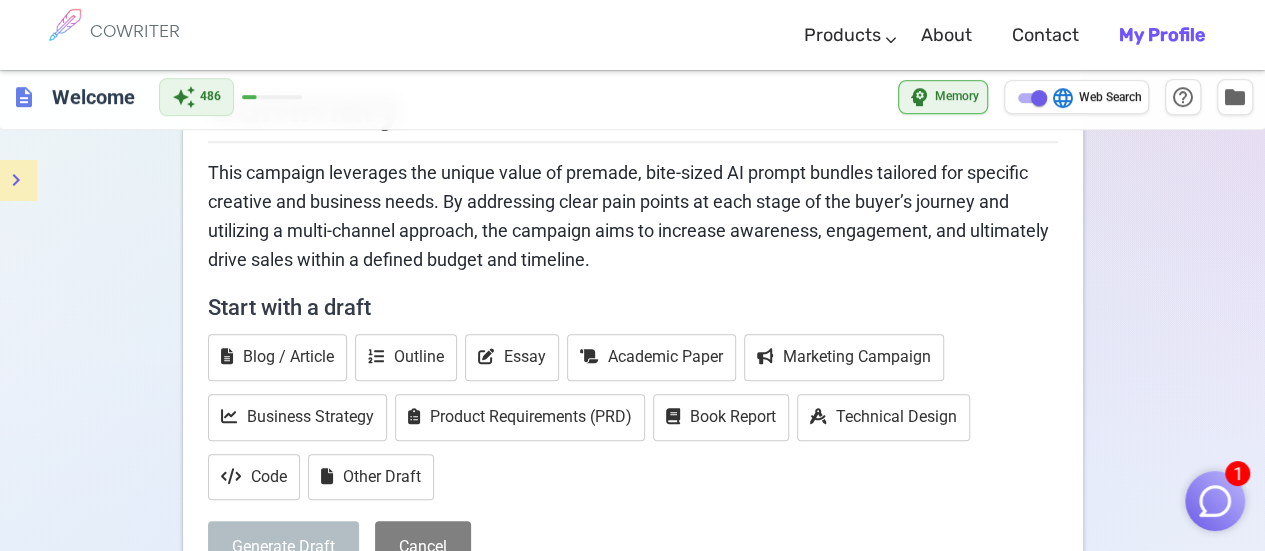 scroll, scrollTop: 4282, scrollLeft: 0, axis: vertical 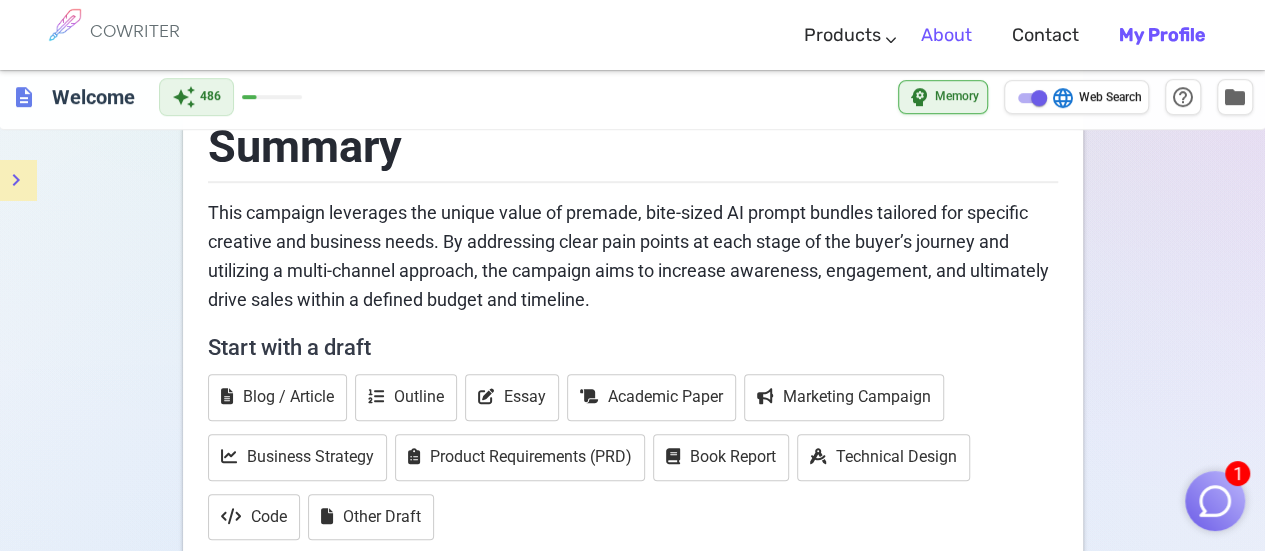 click on "About" at bounding box center (946, 35) 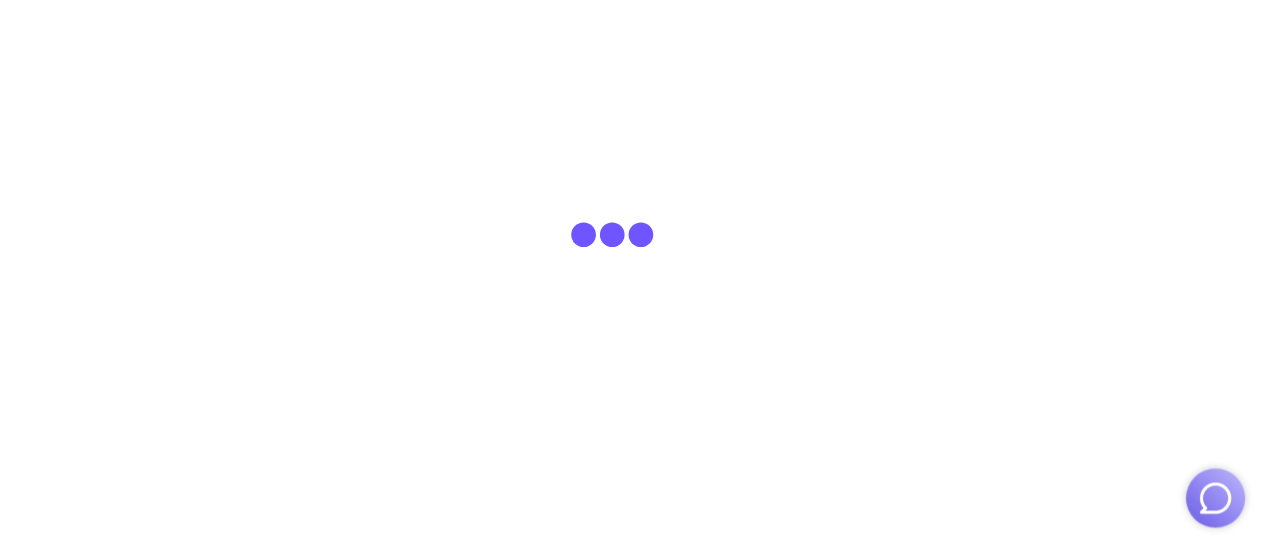 scroll, scrollTop: 0, scrollLeft: 0, axis: both 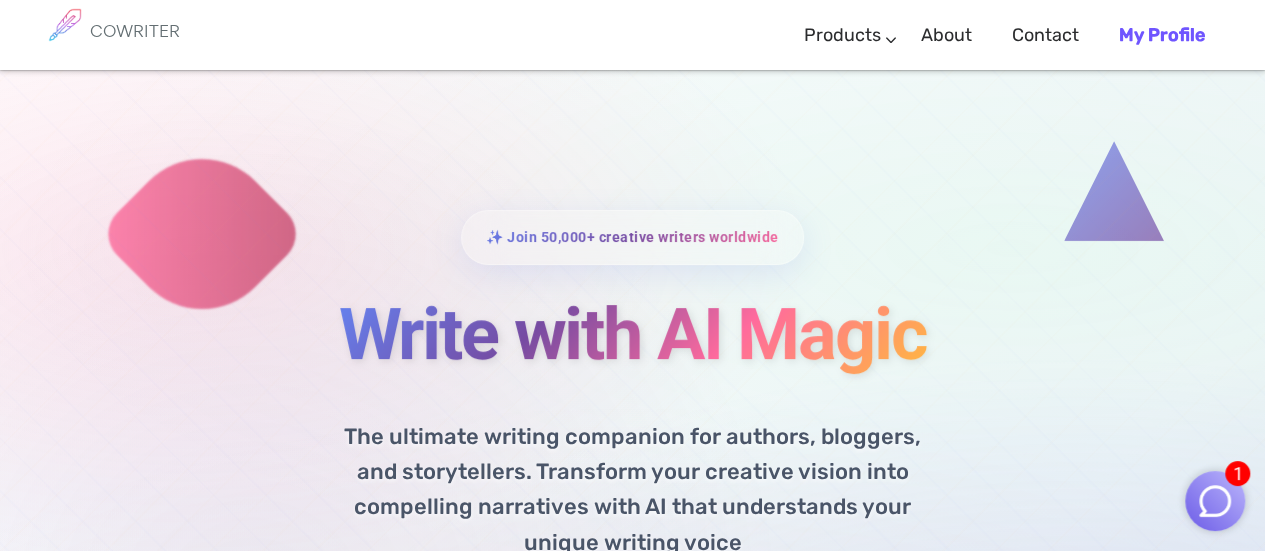 click on "Write with   AI Magic" at bounding box center (633, 334) 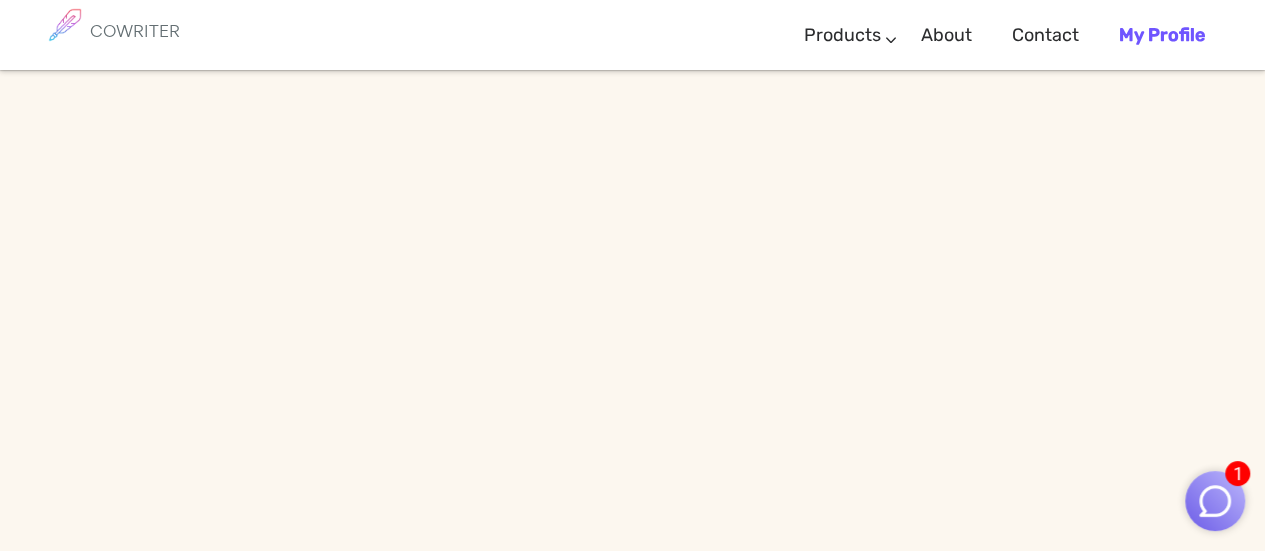 scroll, scrollTop: 5080, scrollLeft: 0, axis: vertical 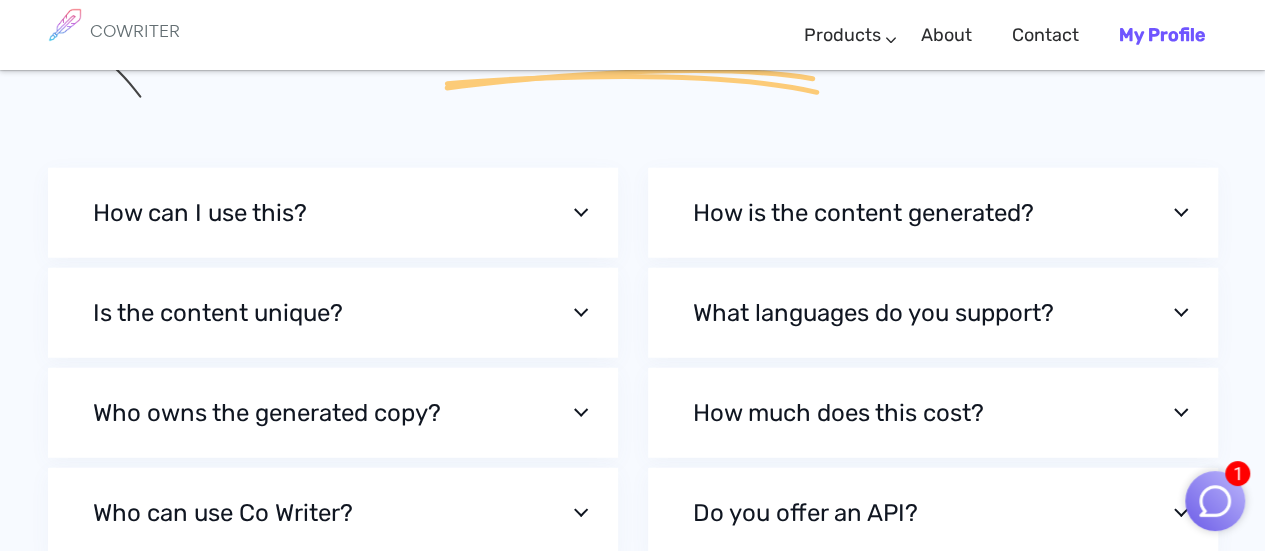 click on "Start now for free" at bounding box center (223, -906) 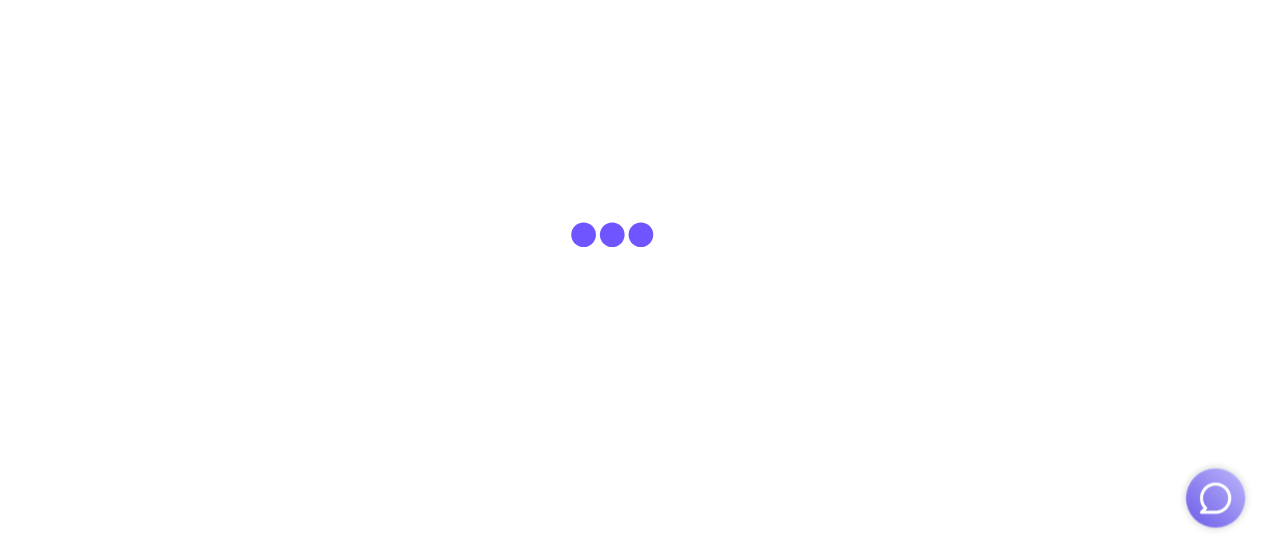 scroll, scrollTop: 0, scrollLeft: 0, axis: both 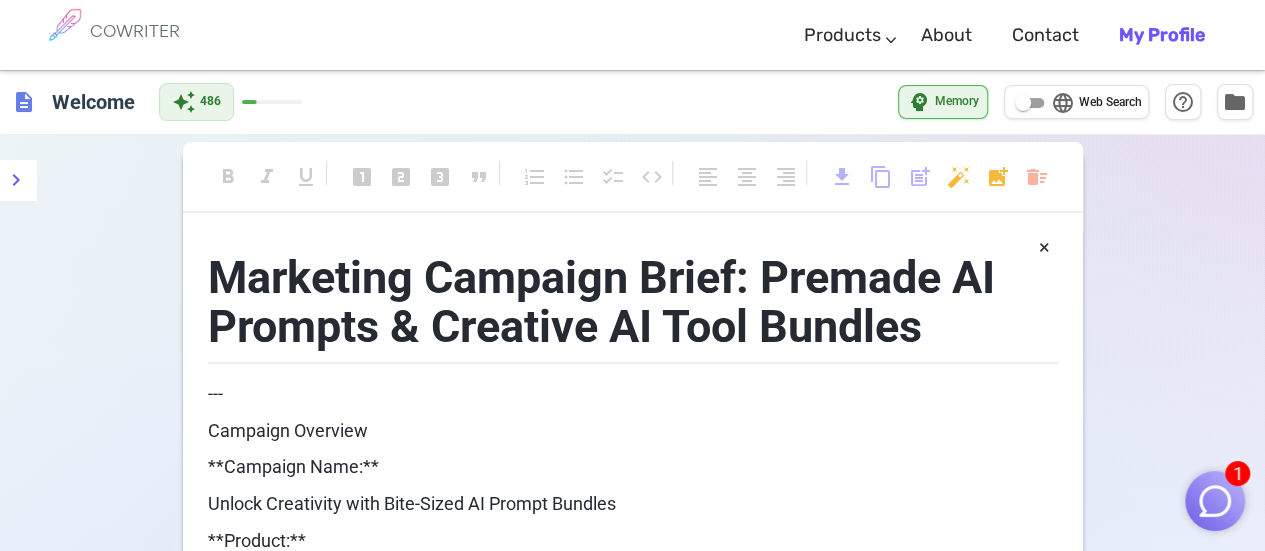 click on "Campaign Overview" at bounding box center (633, 431) 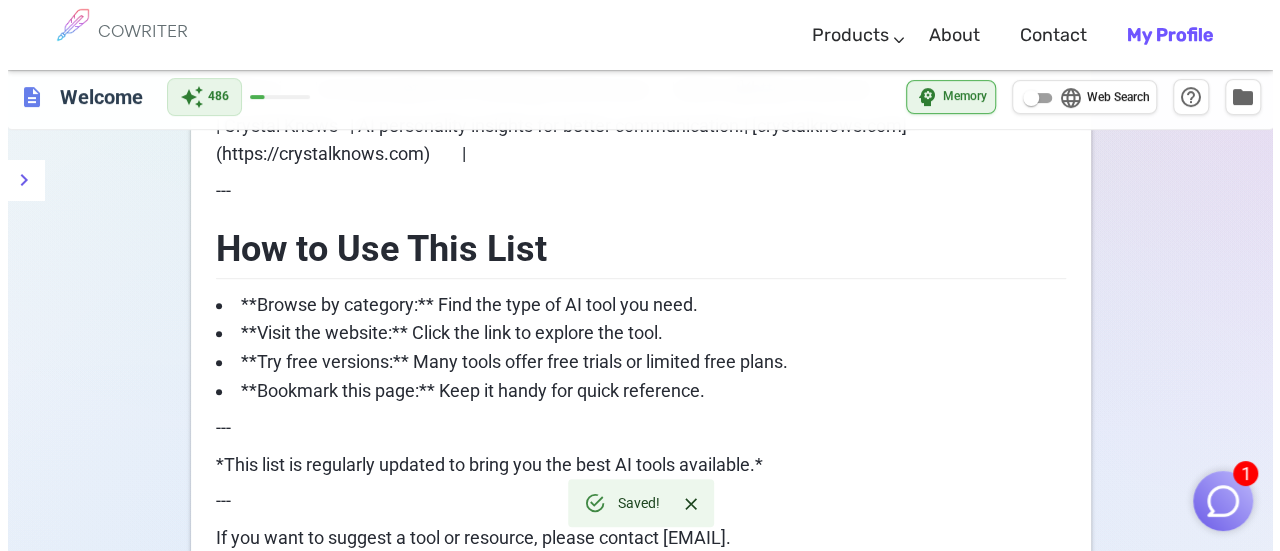 scroll, scrollTop: 8248, scrollLeft: 0, axis: vertical 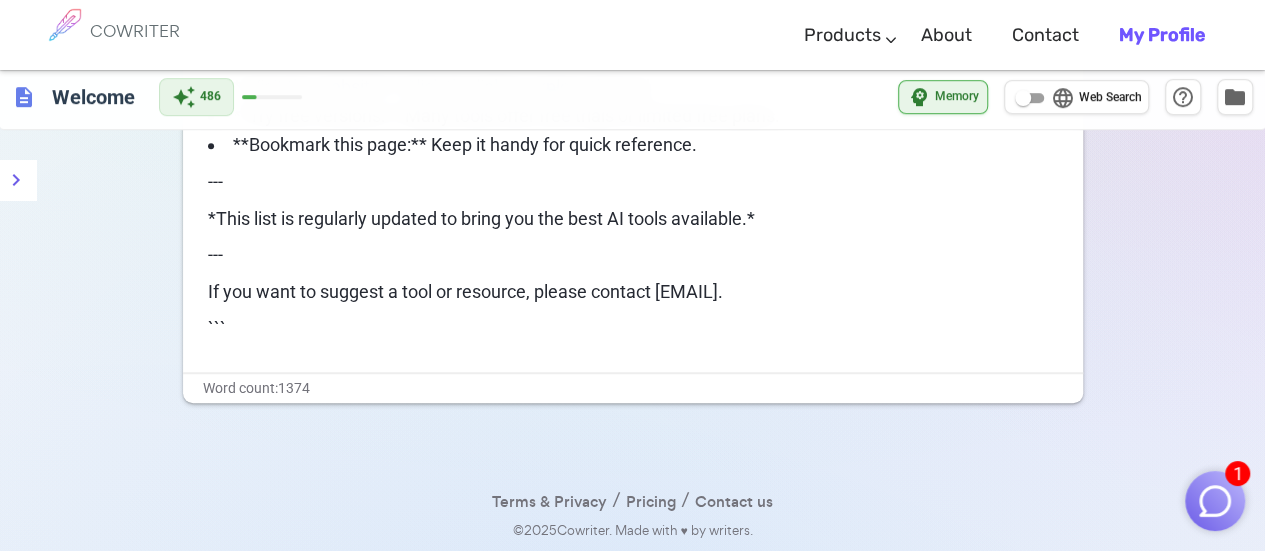 click on "language Web Search" at bounding box center (1023, 98) 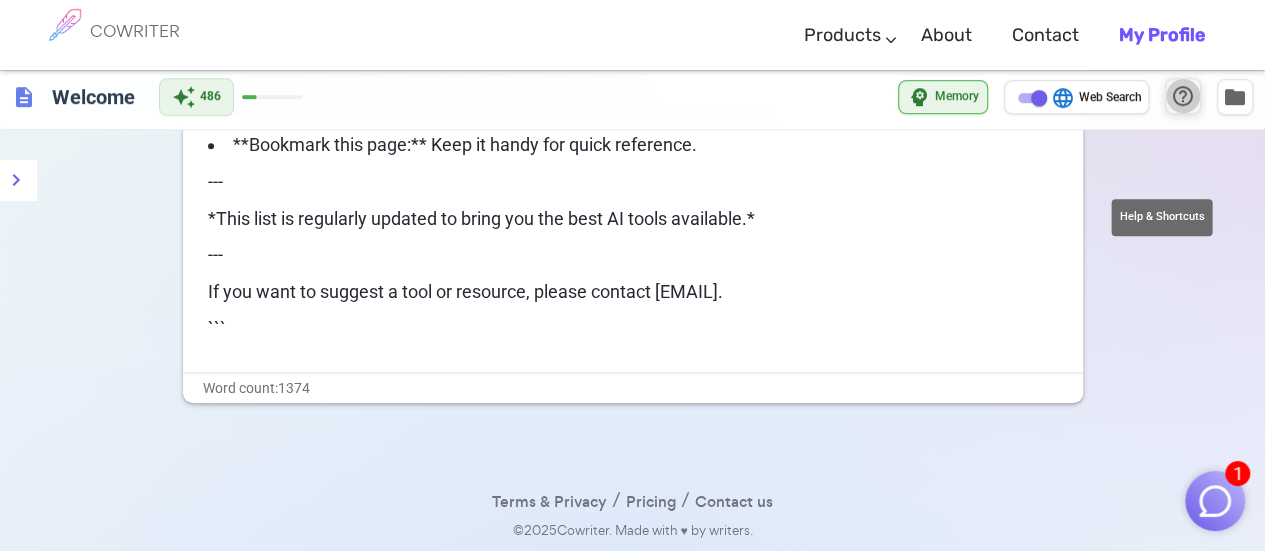 click on "help_outline" at bounding box center (1183, 96) 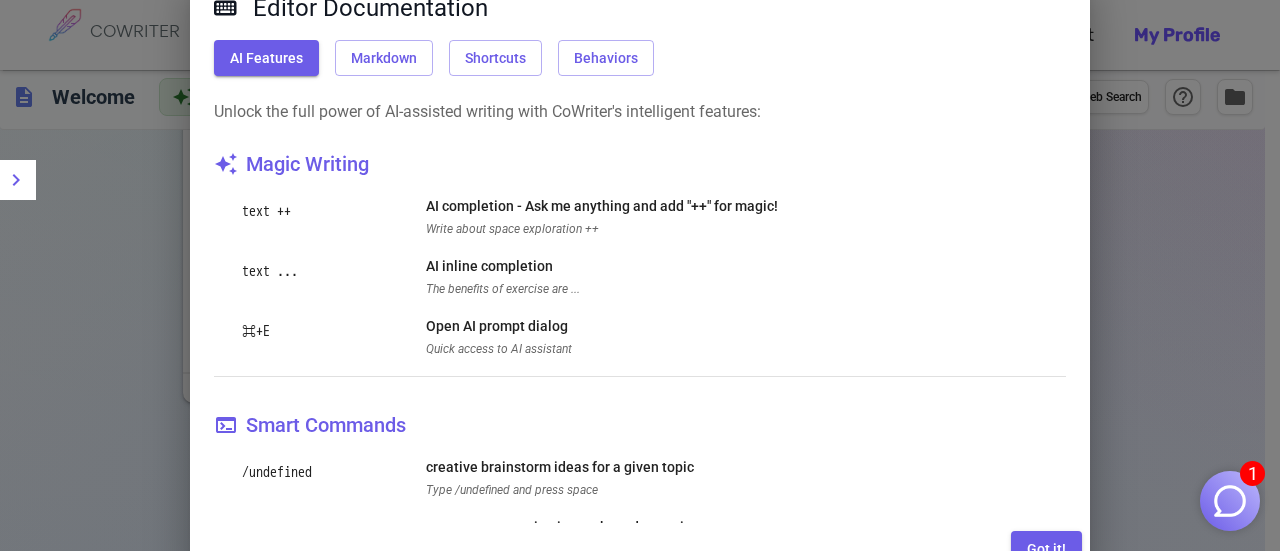 click on "The benefits of exercise are ..." at bounding box center (746, 290) 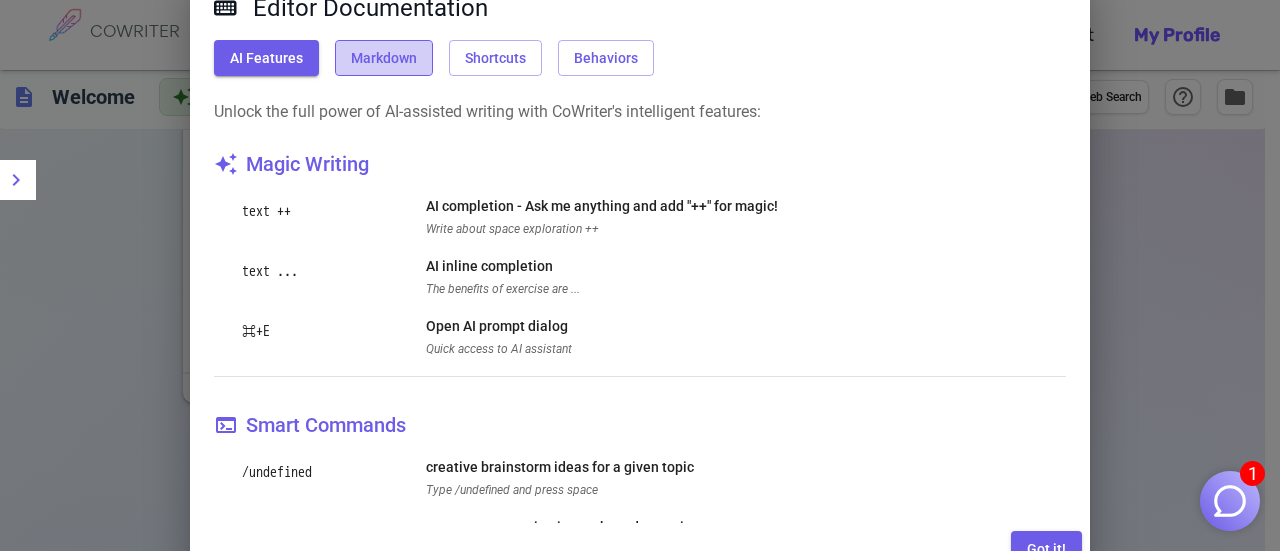 click on "Markdown" at bounding box center (384, 58) 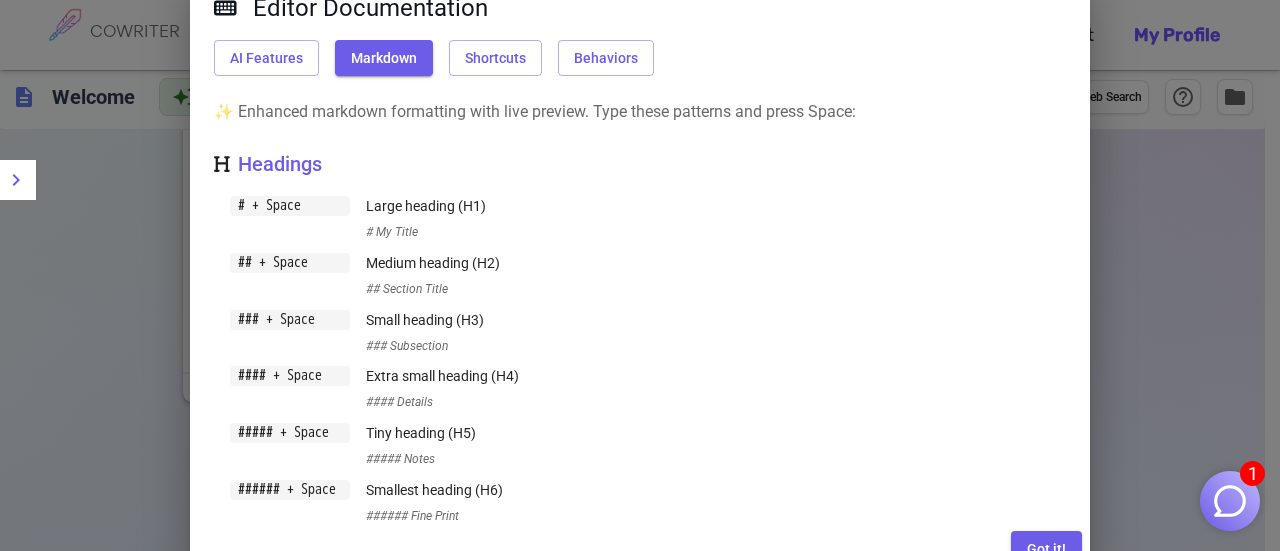 click on "Headings" at bounding box center (640, 164) 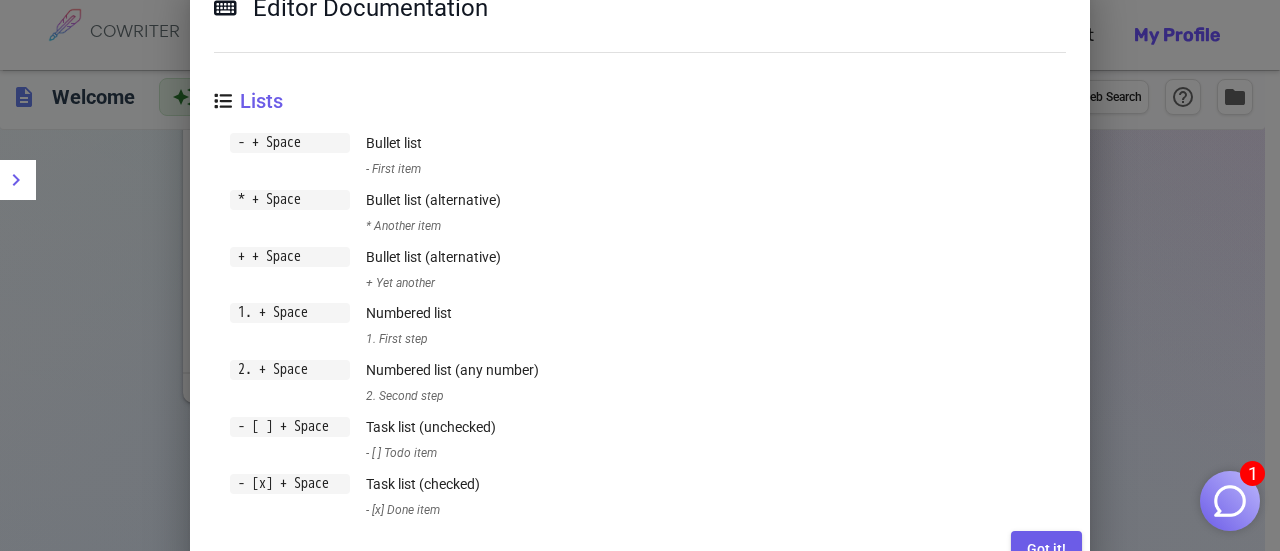scroll, scrollTop: 613, scrollLeft: 0, axis: vertical 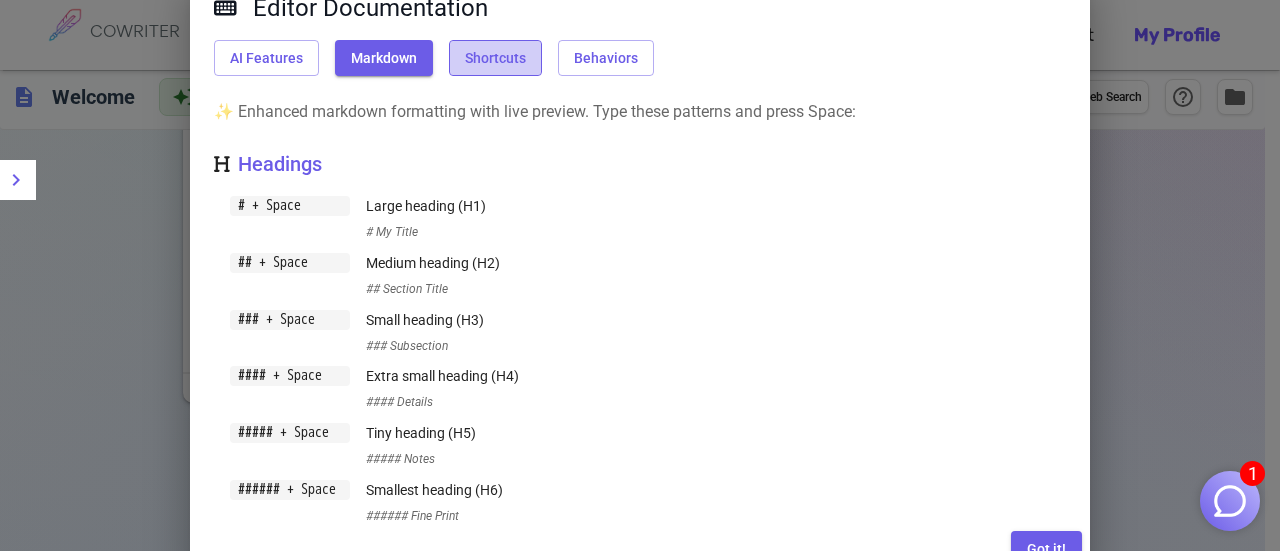 click on "Shortcuts" at bounding box center (495, 58) 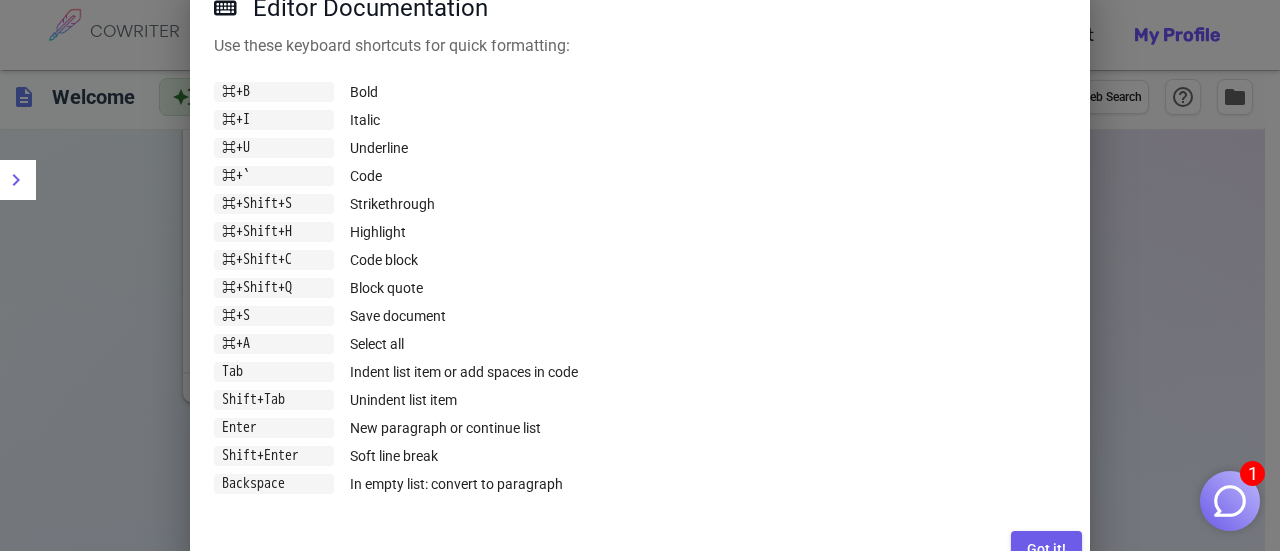 scroll, scrollTop: 0, scrollLeft: 0, axis: both 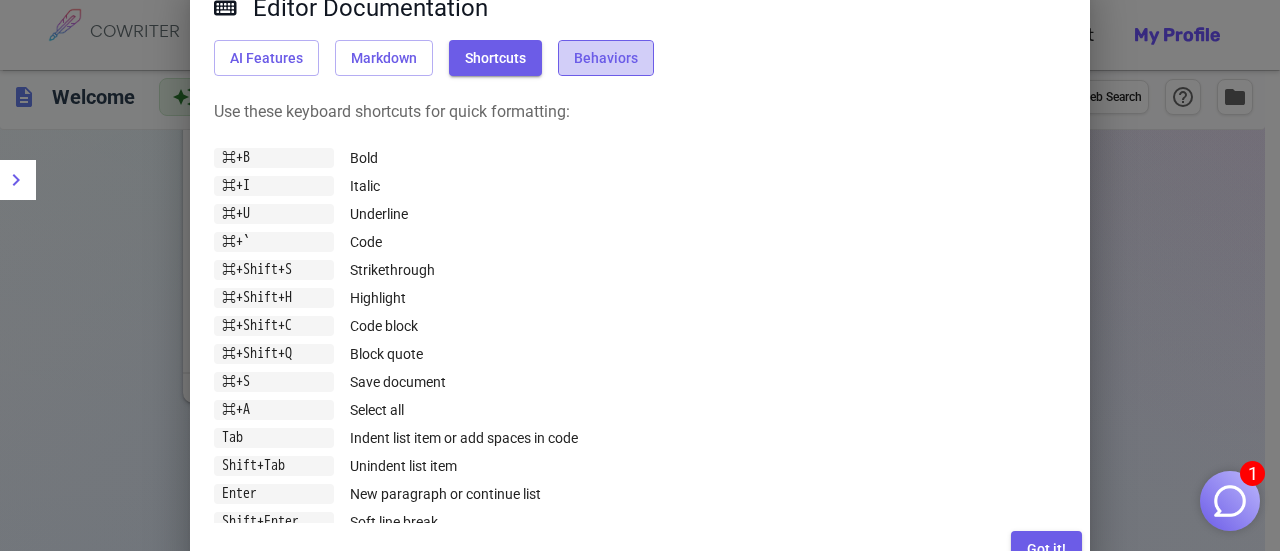 click on "Behaviors" at bounding box center (606, 58) 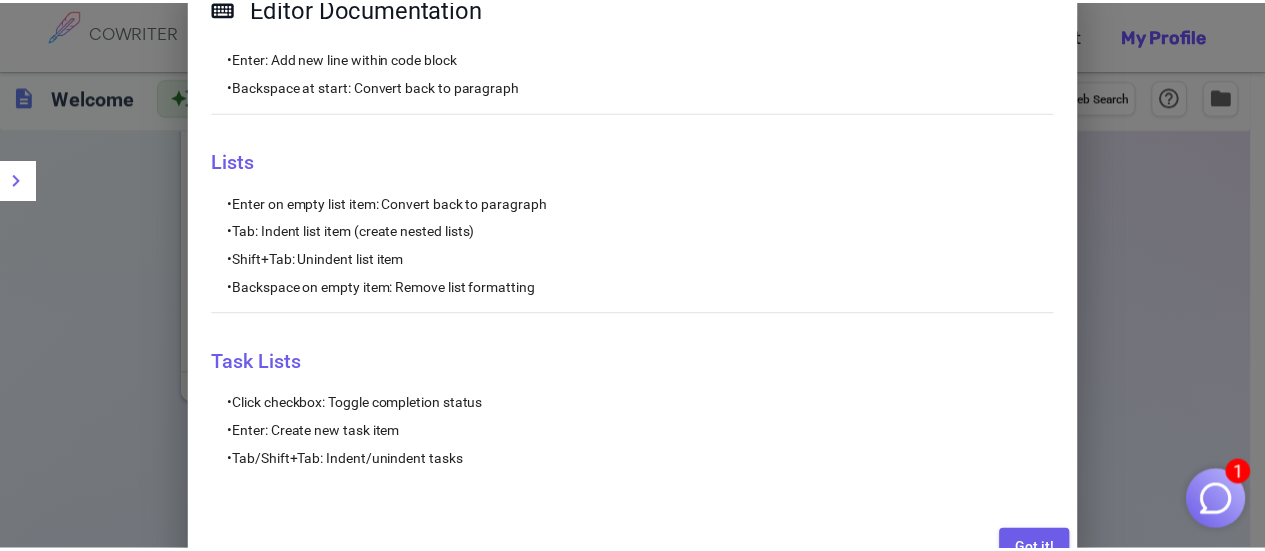 scroll, scrollTop: 412, scrollLeft: 0, axis: vertical 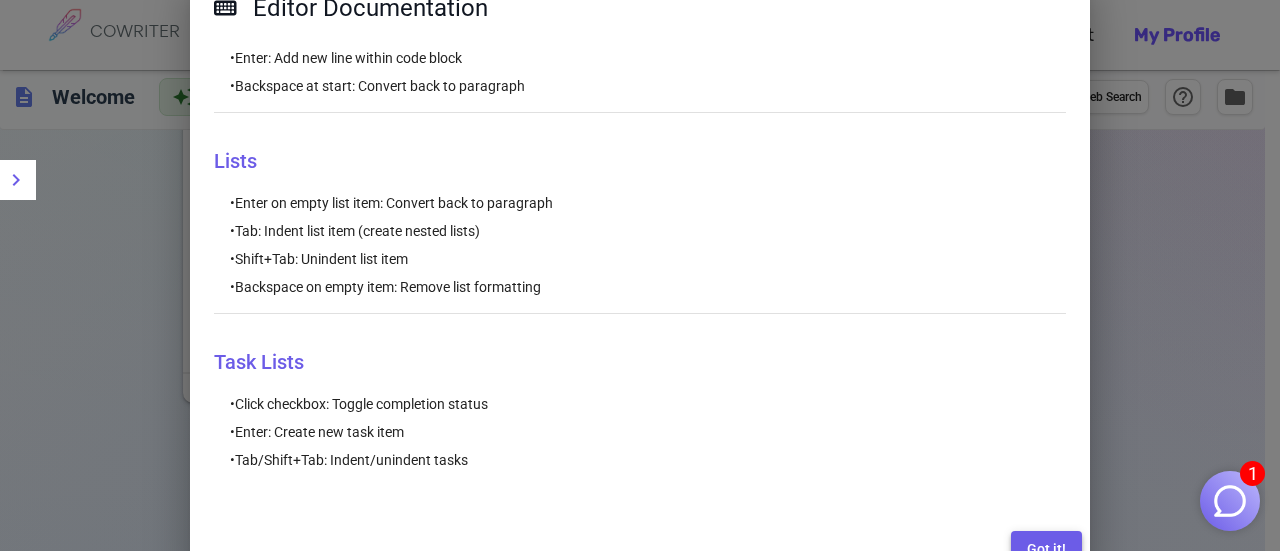 click on "Got it!" at bounding box center [1046, 549] 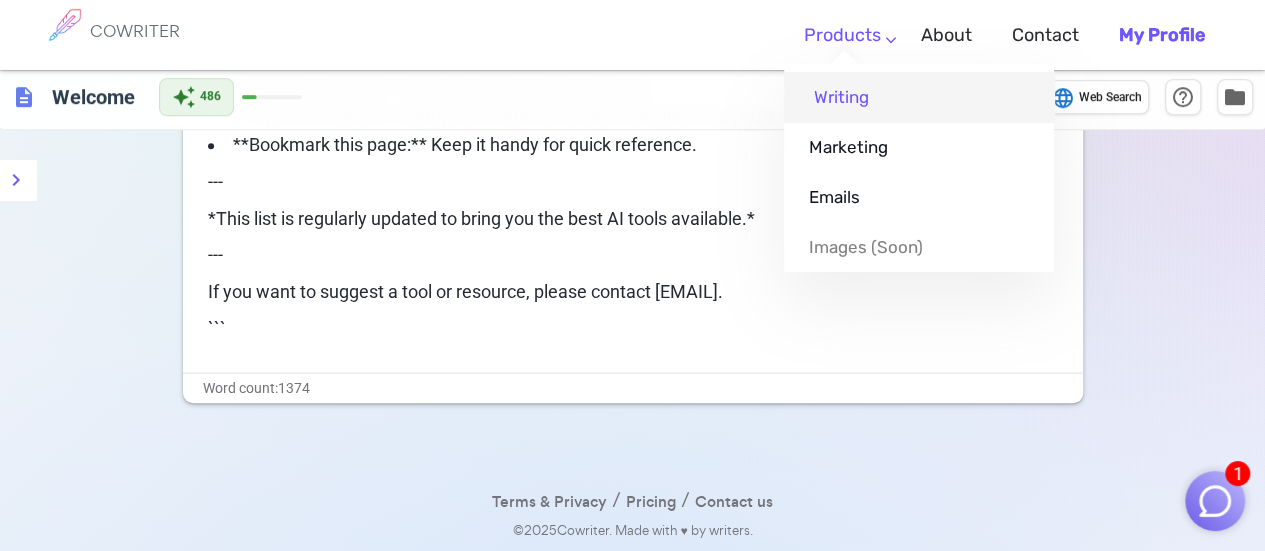 click on "Writing" at bounding box center [919, 97] 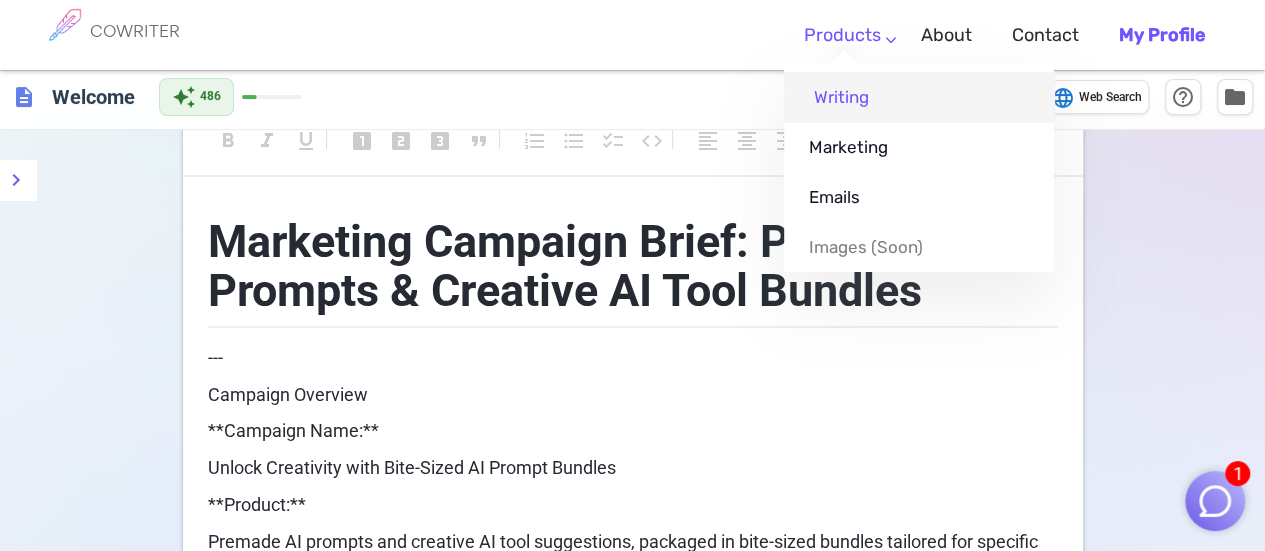 scroll, scrollTop: 0, scrollLeft: 0, axis: both 